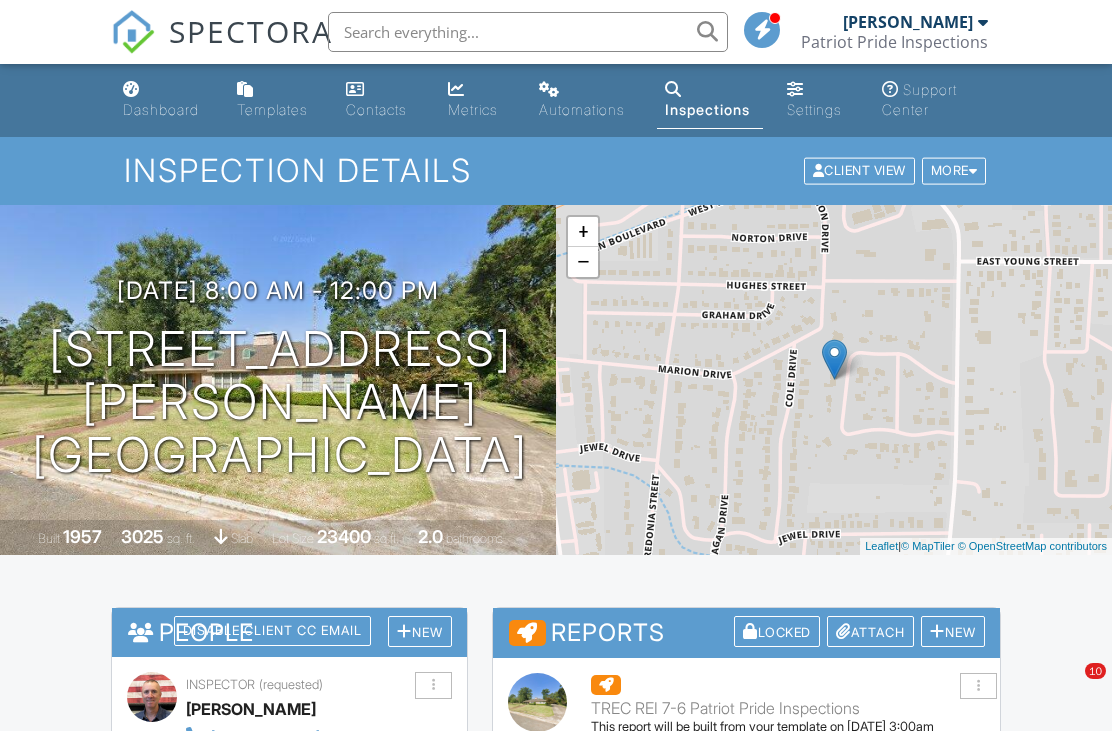 scroll, scrollTop: 1535, scrollLeft: 0, axis: vertical 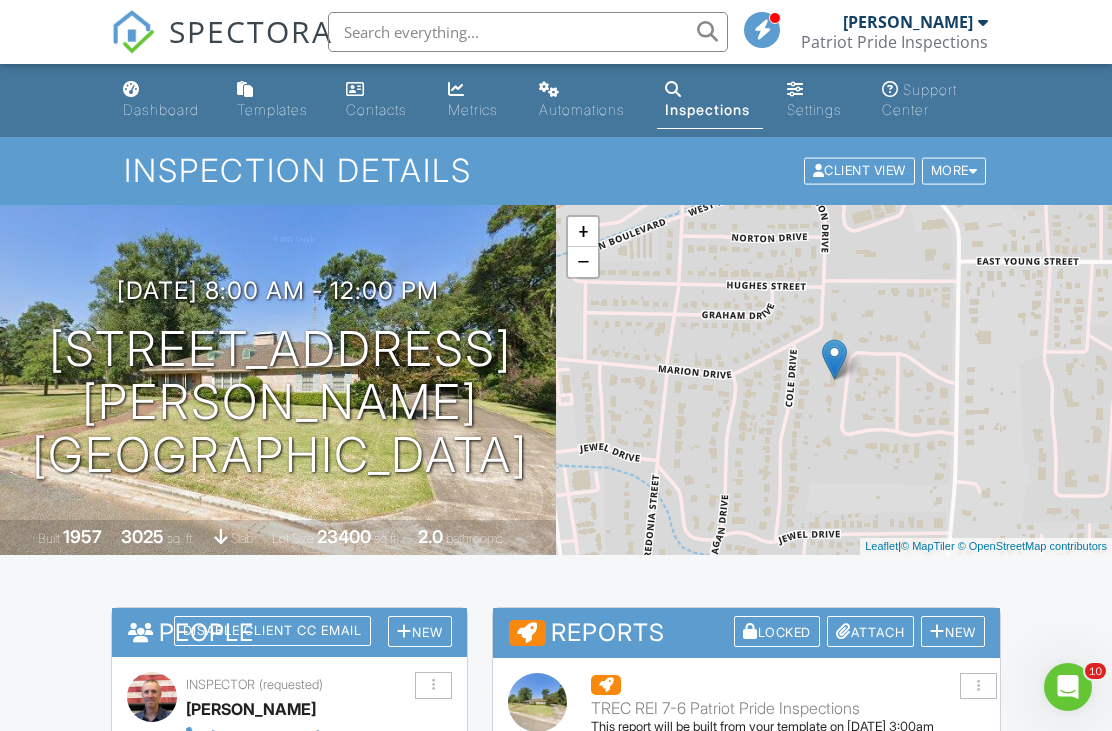 click on "Dashboard" at bounding box center [164, 100] 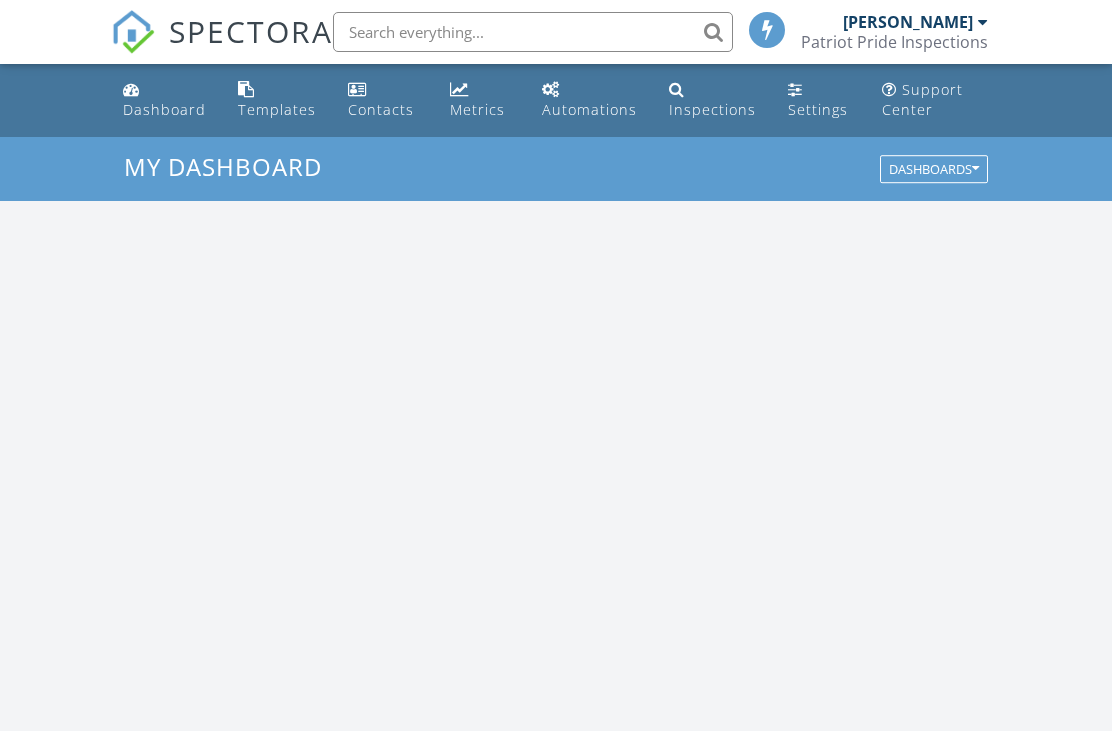 scroll, scrollTop: 0, scrollLeft: 0, axis: both 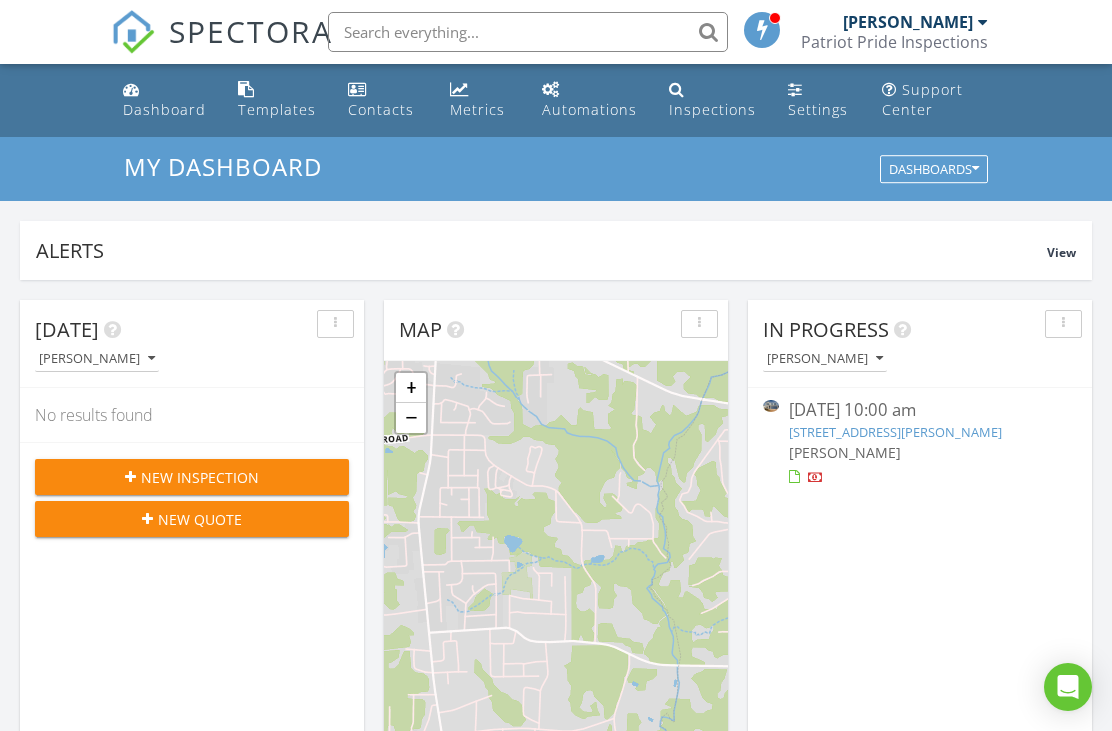 click on "New Inspection" at bounding box center [192, 477] 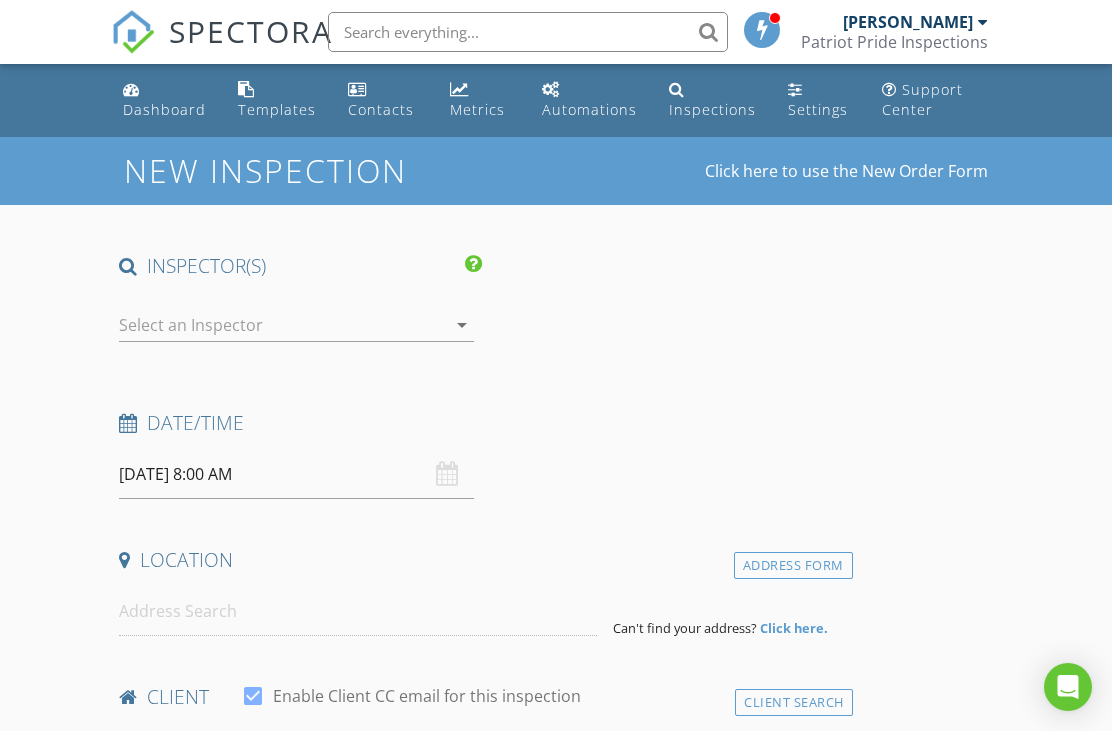 scroll, scrollTop: 0, scrollLeft: 0, axis: both 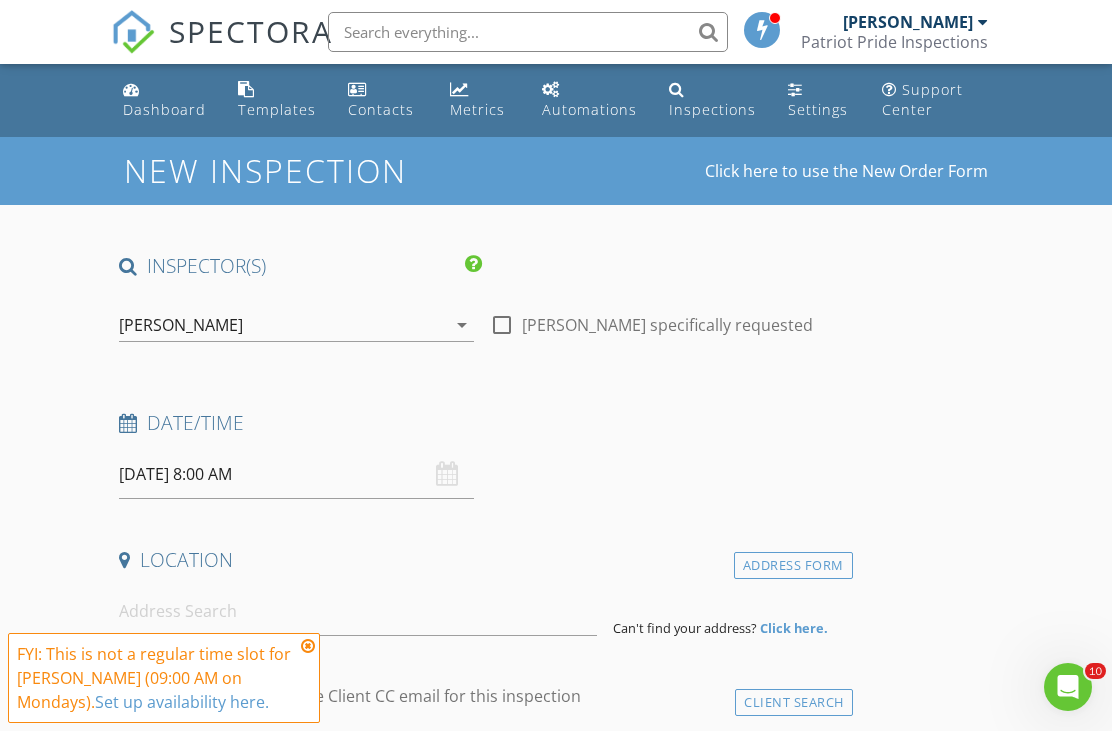 click at bounding box center [502, 325] 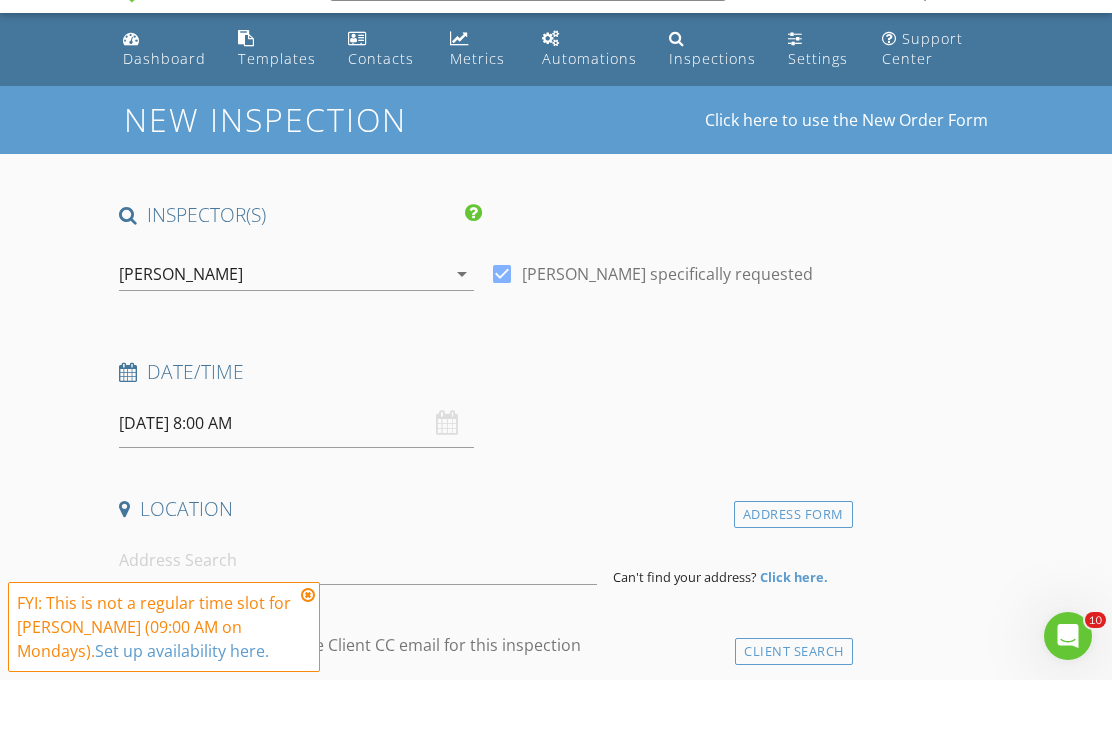 scroll, scrollTop: 52, scrollLeft: 0, axis: vertical 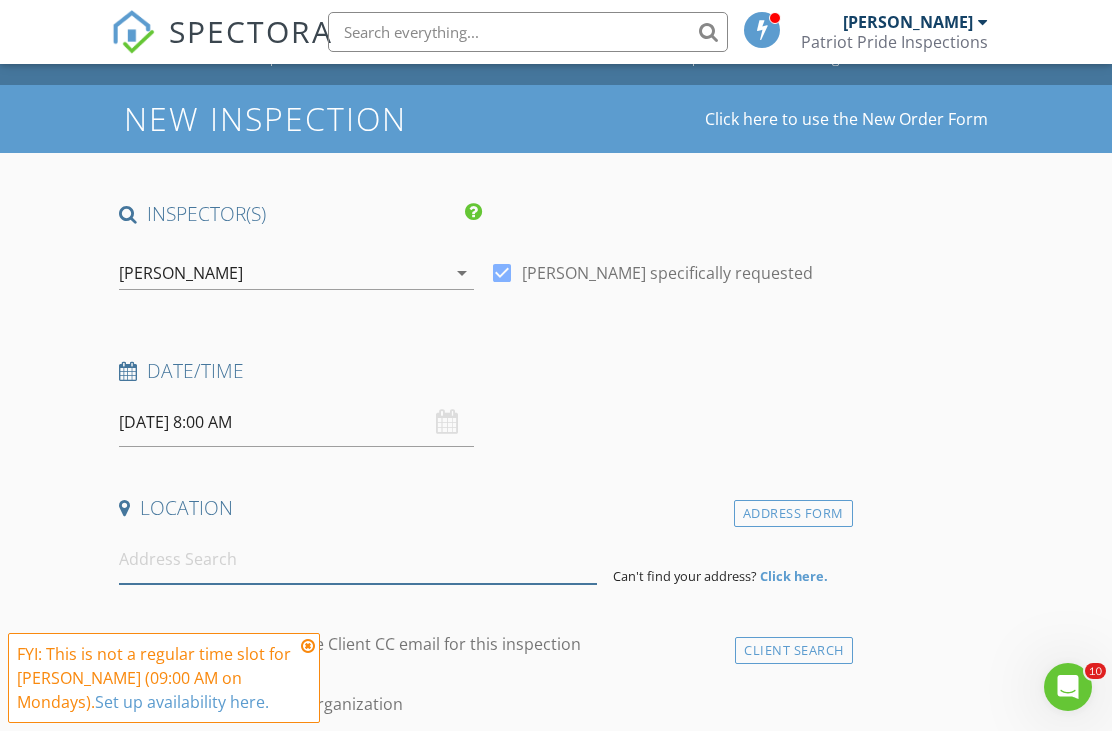click at bounding box center (358, 559) 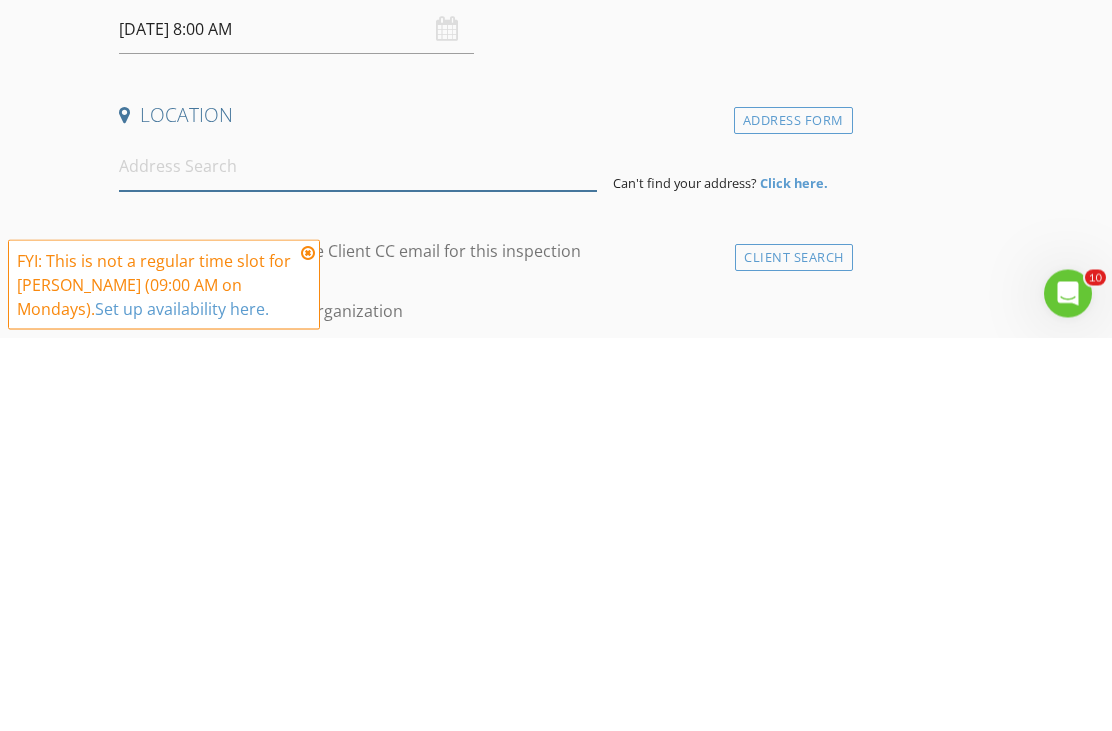 scroll, scrollTop: 445, scrollLeft: 0, axis: vertical 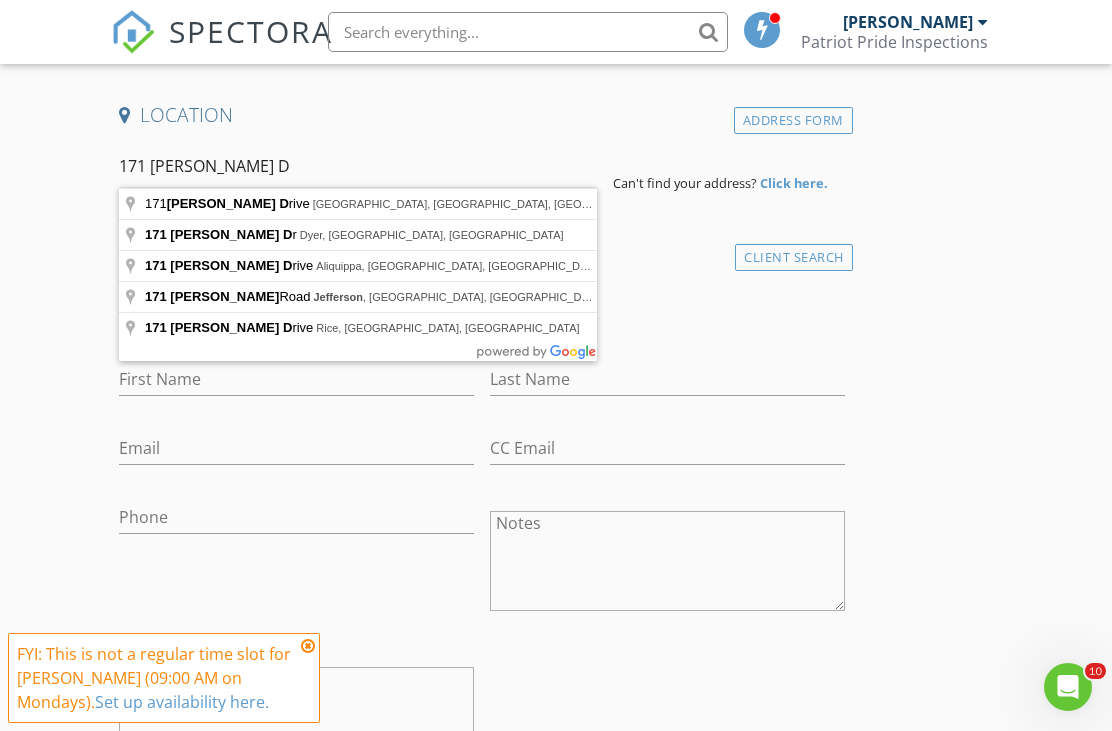 type on "171 [PERSON_NAME] Dr" 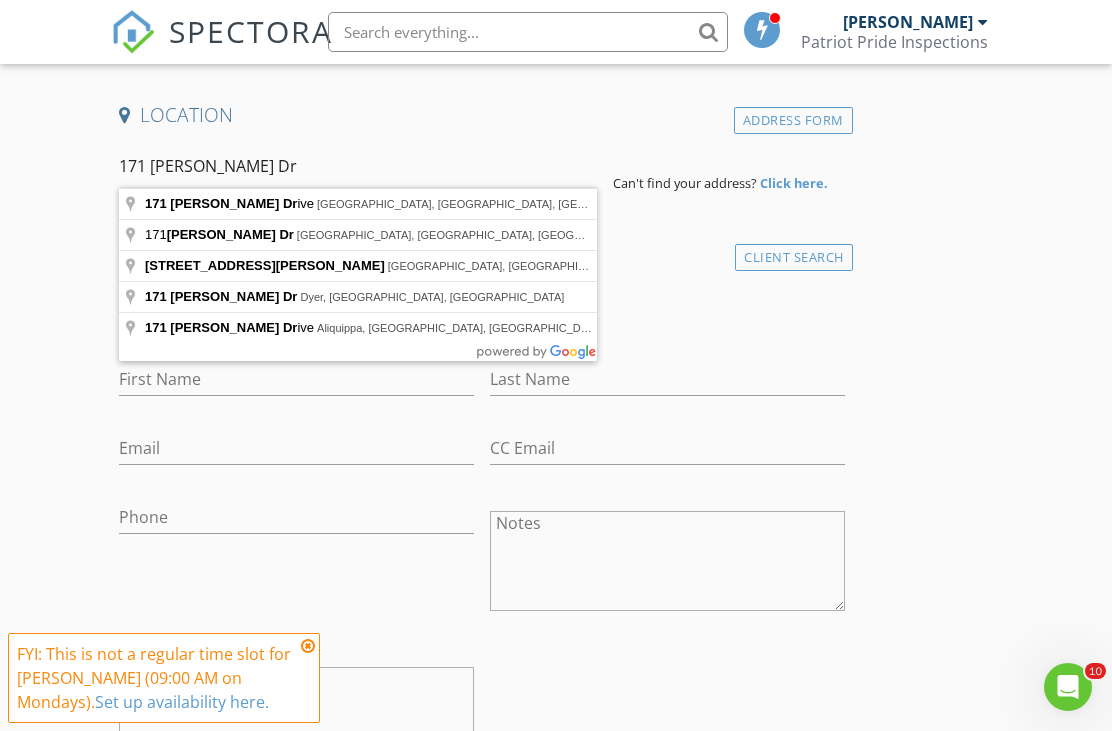 click on "Click here." at bounding box center (794, 183) 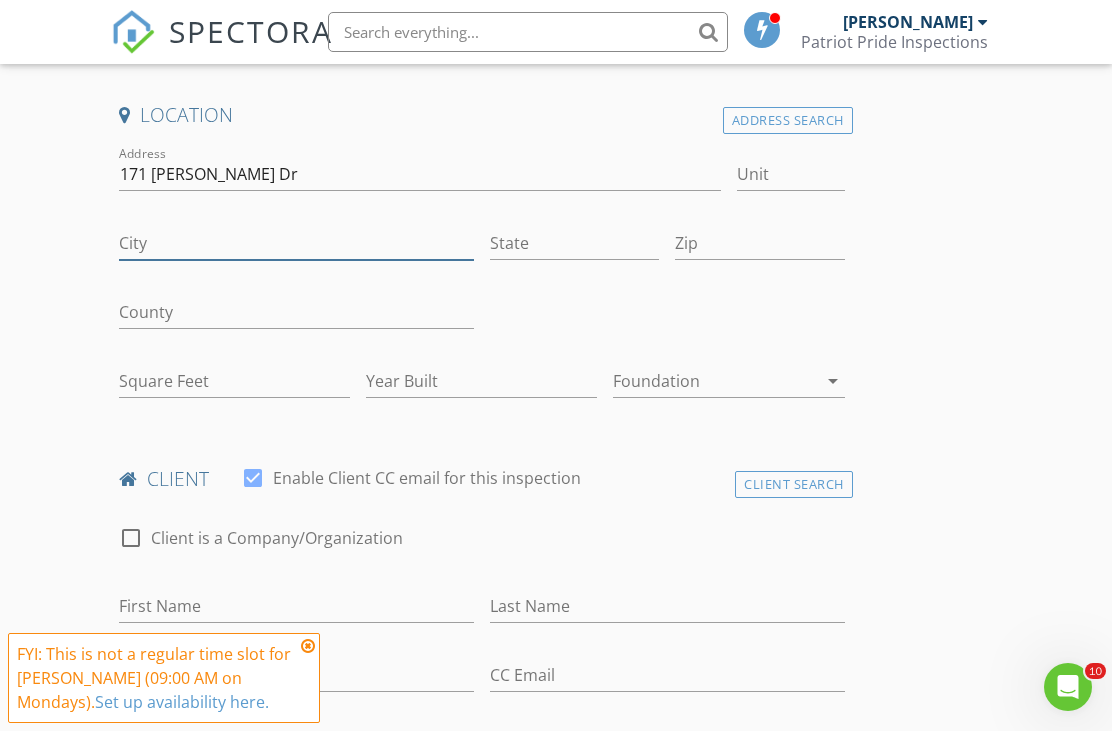 click on "City" at bounding box center (296, 243) 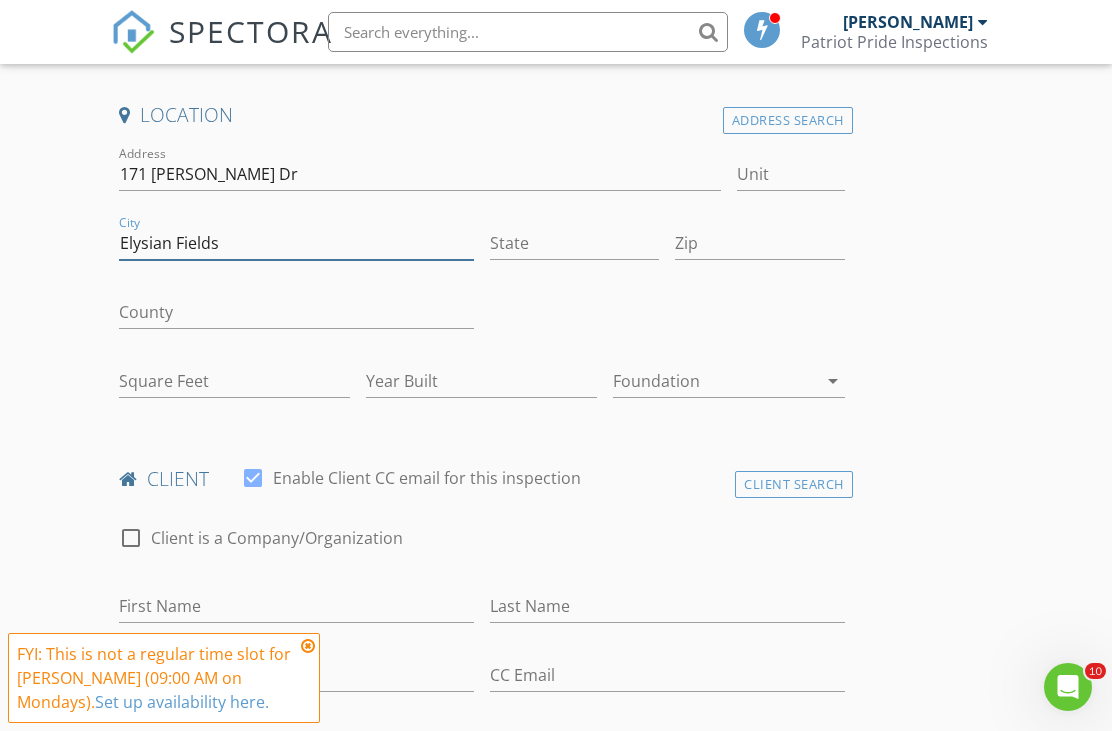 type on "Elysian Fields" 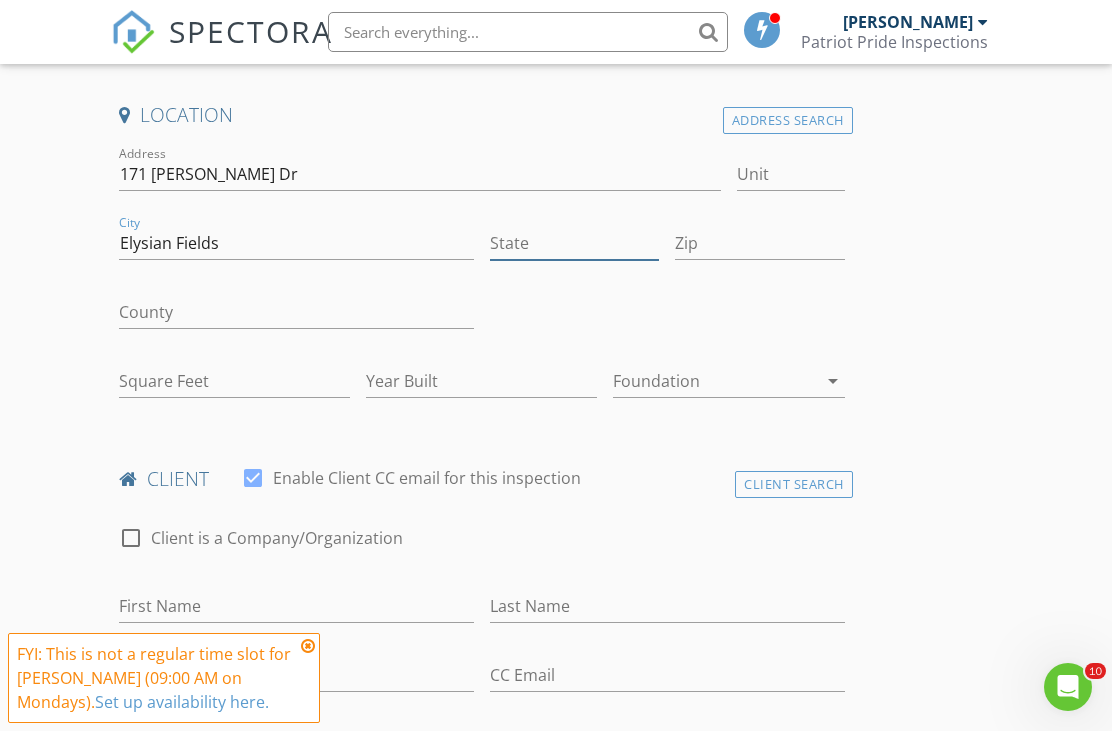 click on "State" at bounding box center (574, 243) 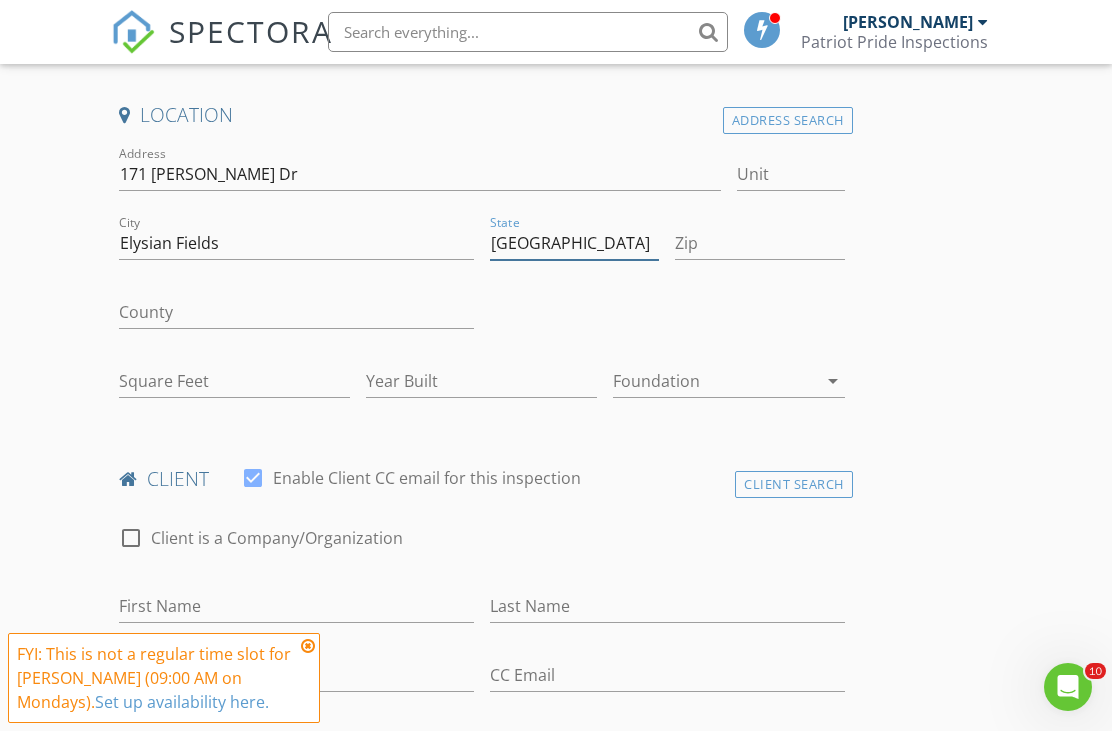 type on "TX" 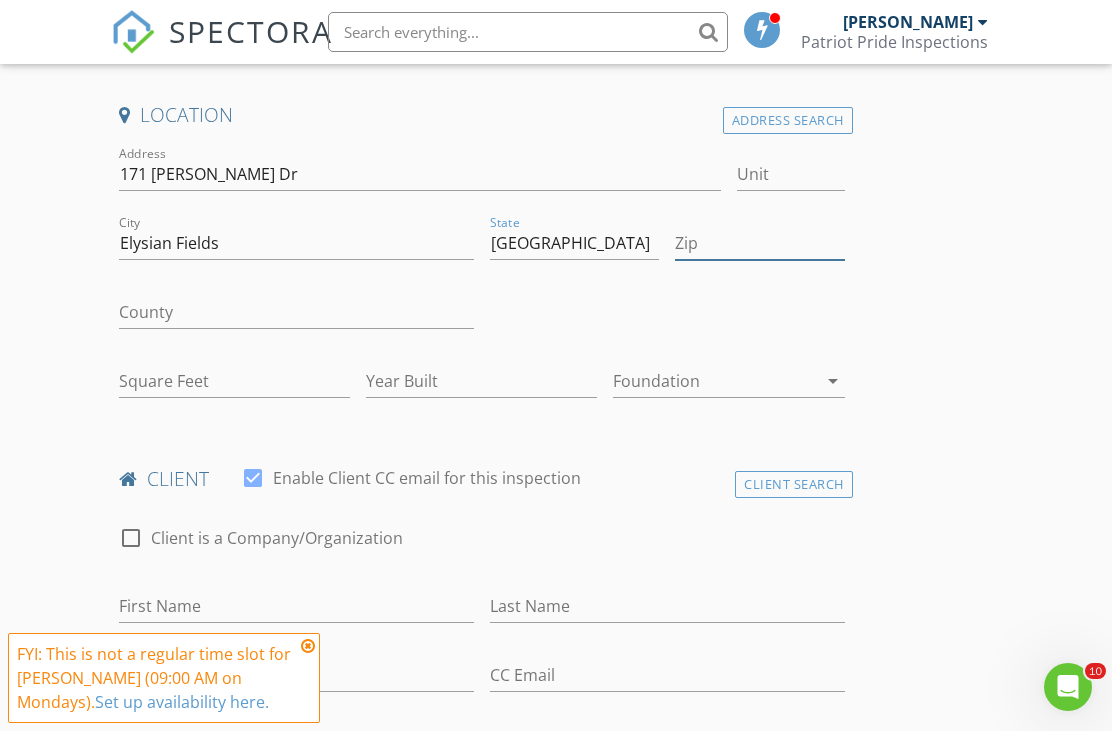 click on "Zip" at bounding box center [759, 243] 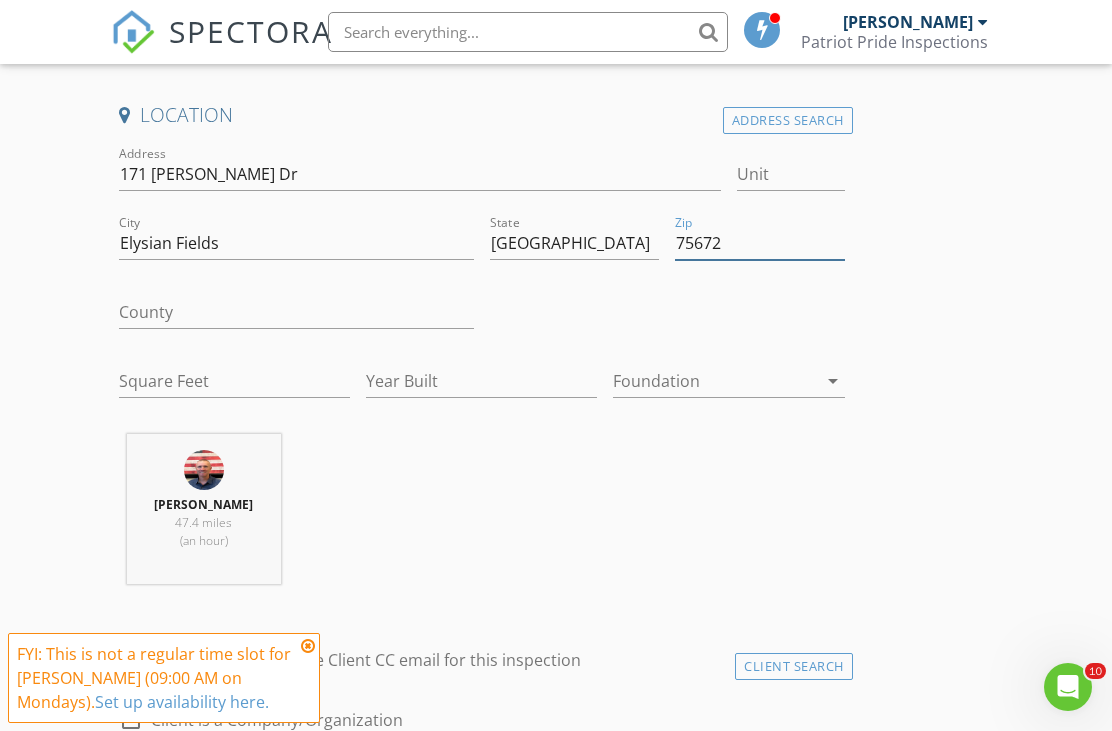 type on "75672" 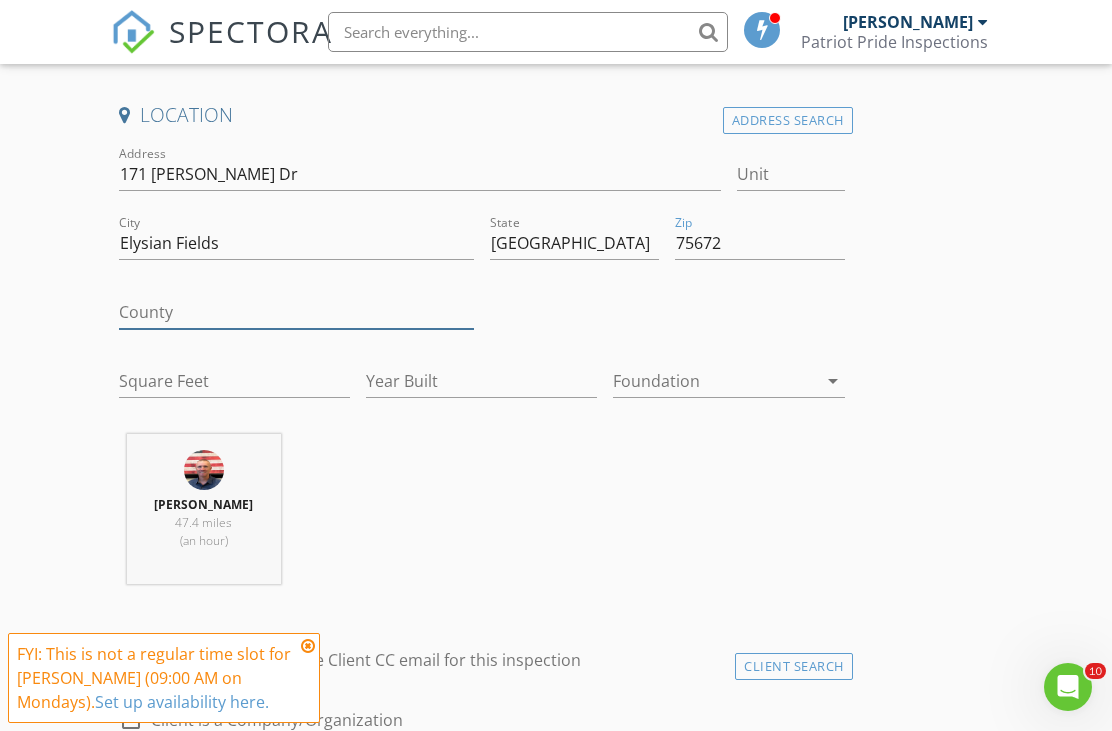 click on "County" at bounding box center [296, 312] 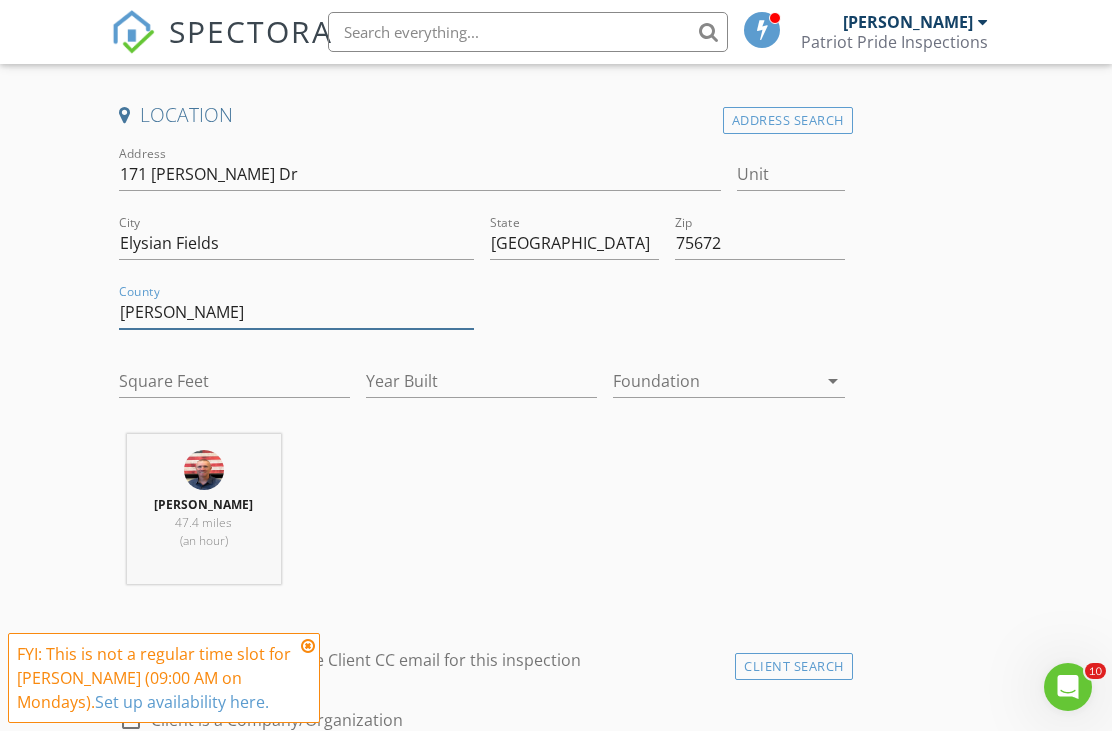 type on "Harrison" 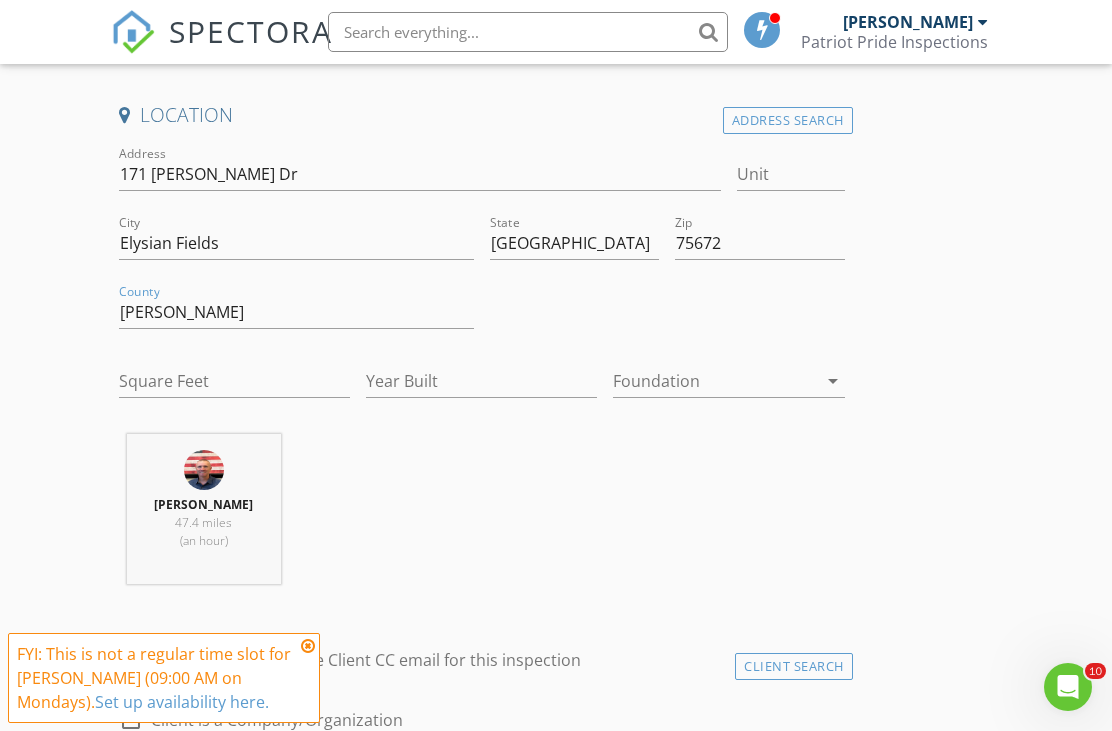 click on "arrow_drop_down" at bounding box center [833, 381] 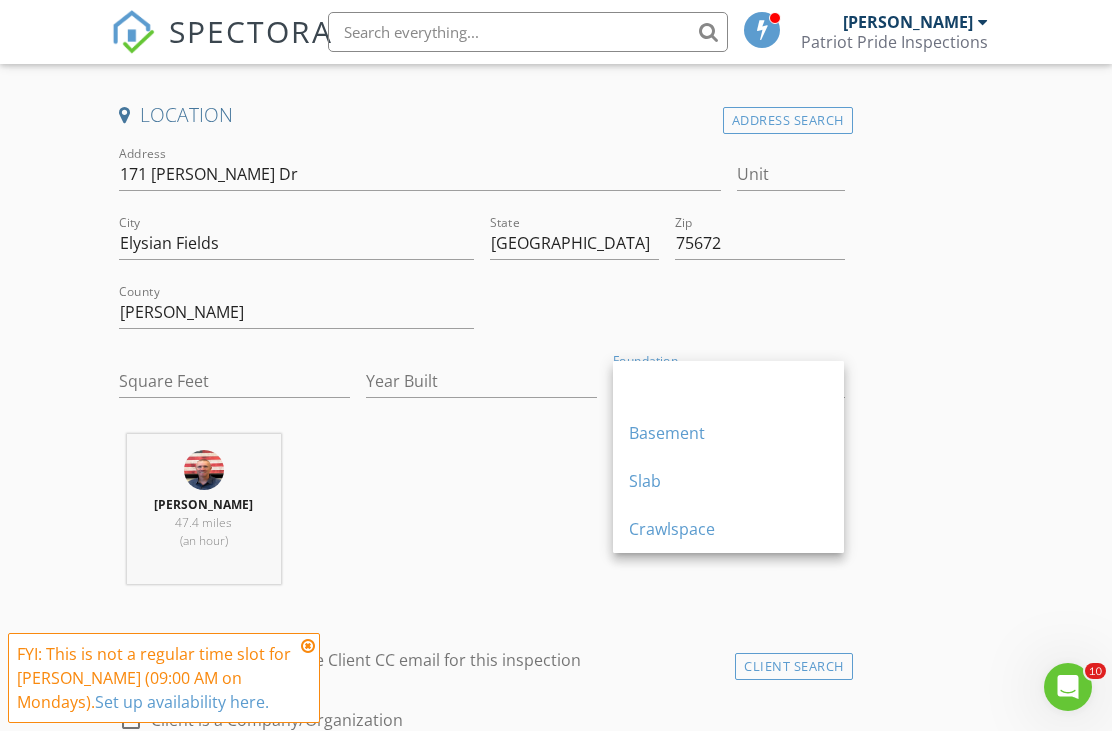 click on "Slab" at bounding box center (728, 481) 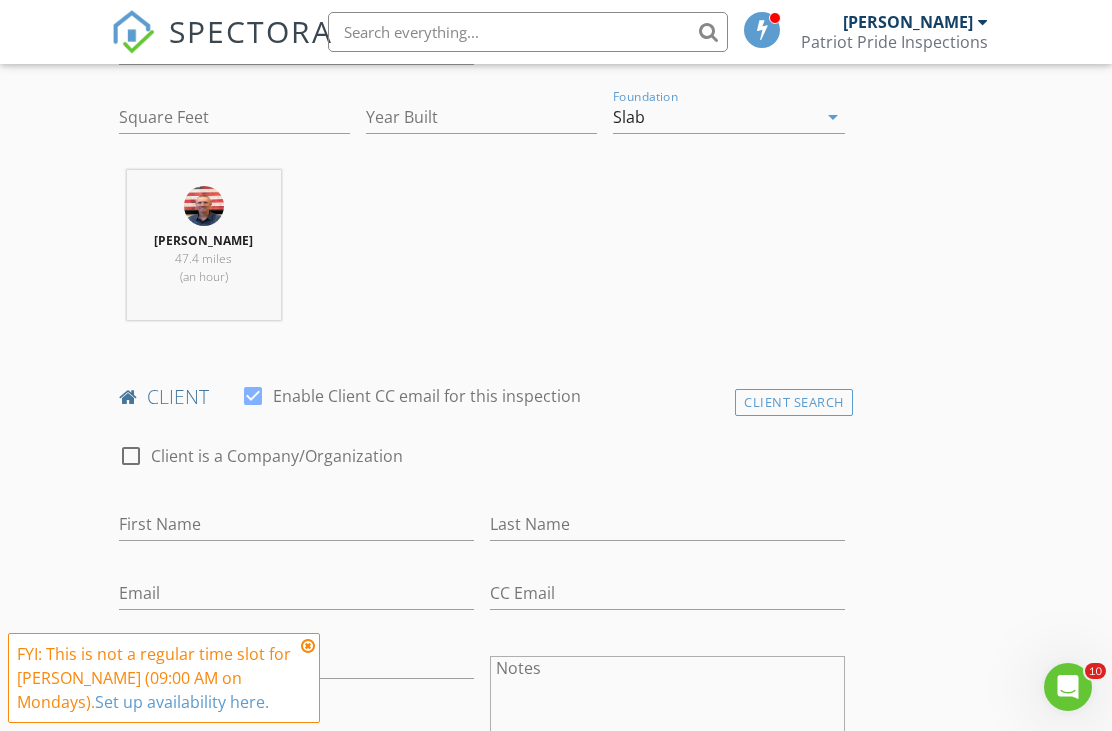 scroll, scrollTop: 719, scrollLeft: 0, axis: vertical 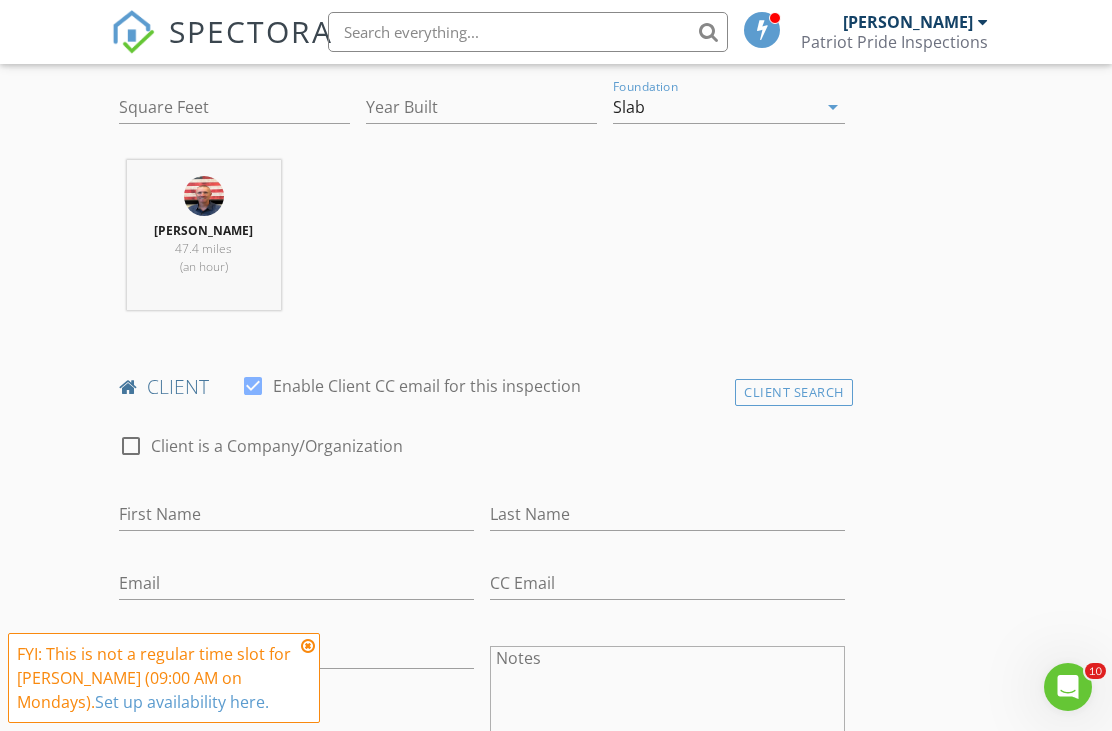 click on "Client Search" at bounding box center (794, 392) 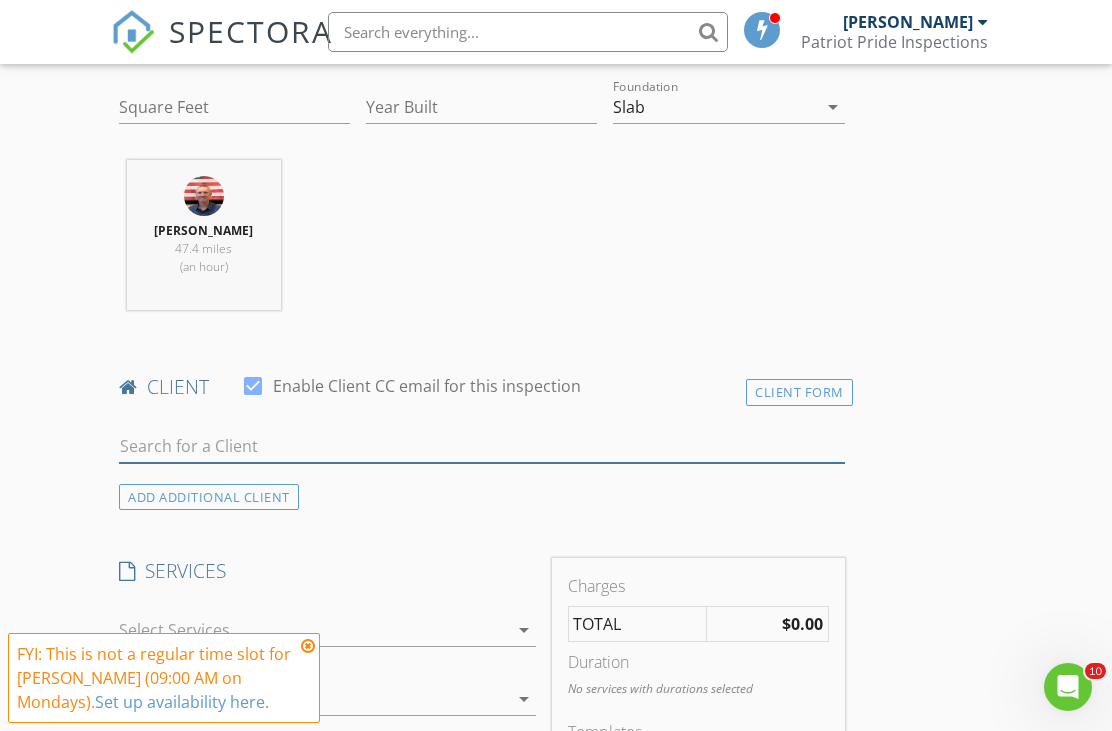 click at bounding box center [481, 446] 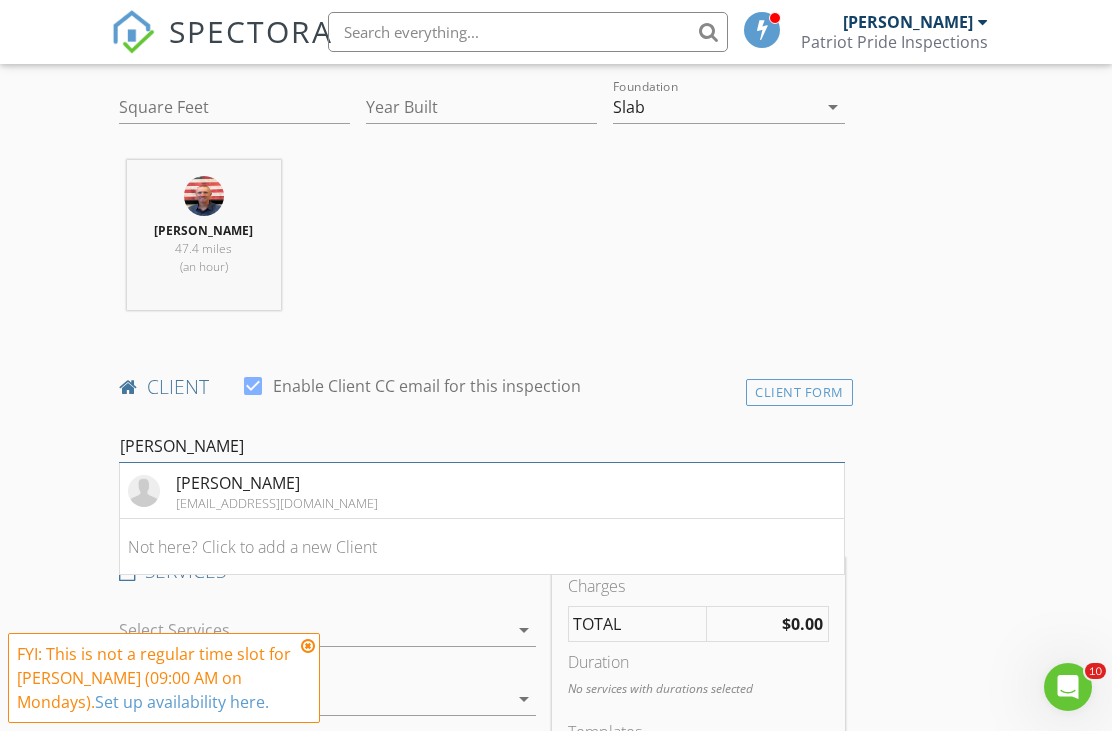 type on "Kevin Gu" 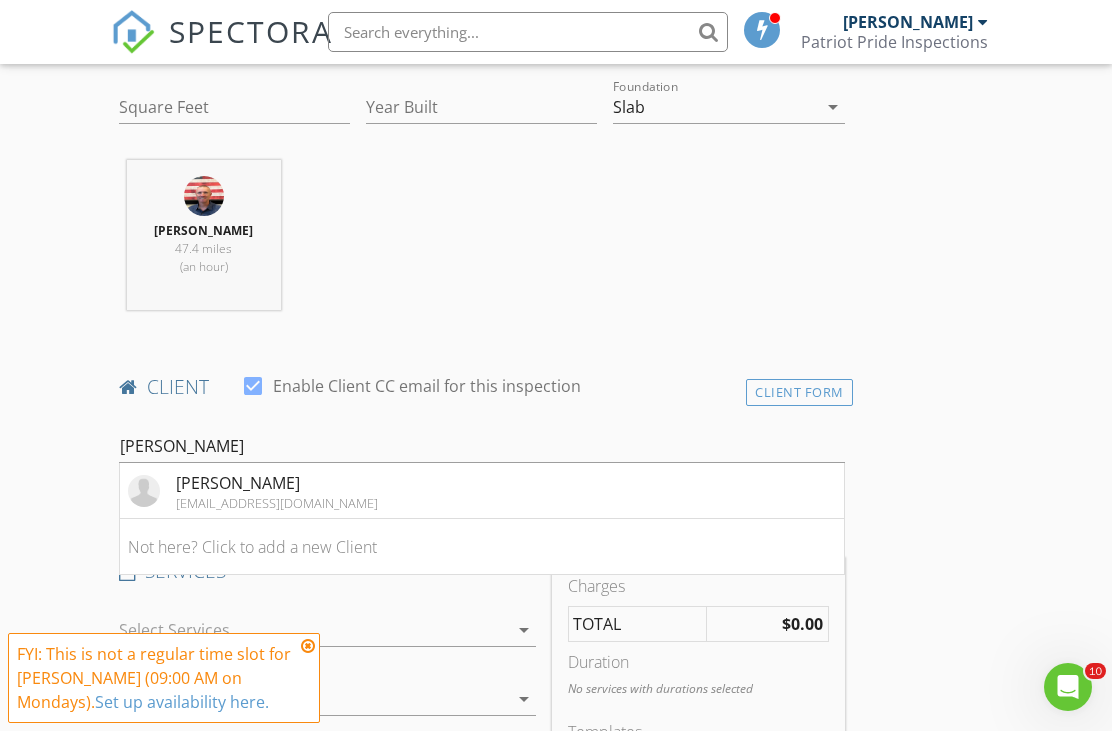 click on "Kevin Gullette
kwgullette@gmail.com" at bounding box center [481, 491] 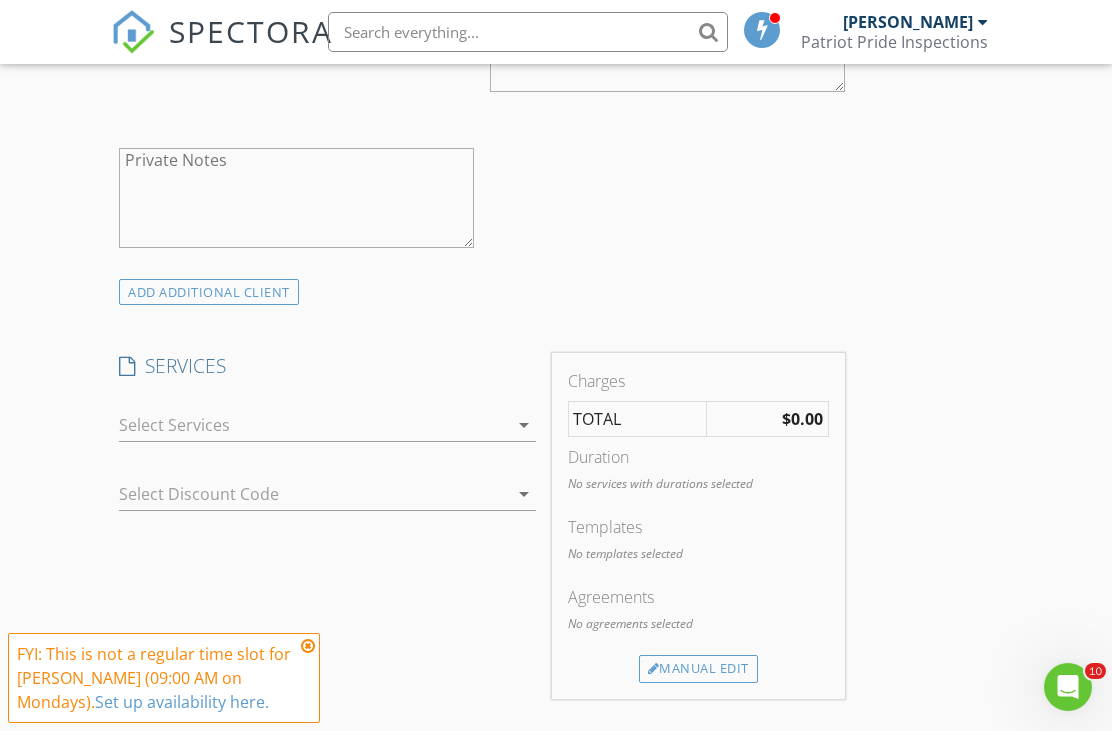 scroll, scrollTop: 1385, scrollLeft: 0, axis: vertical 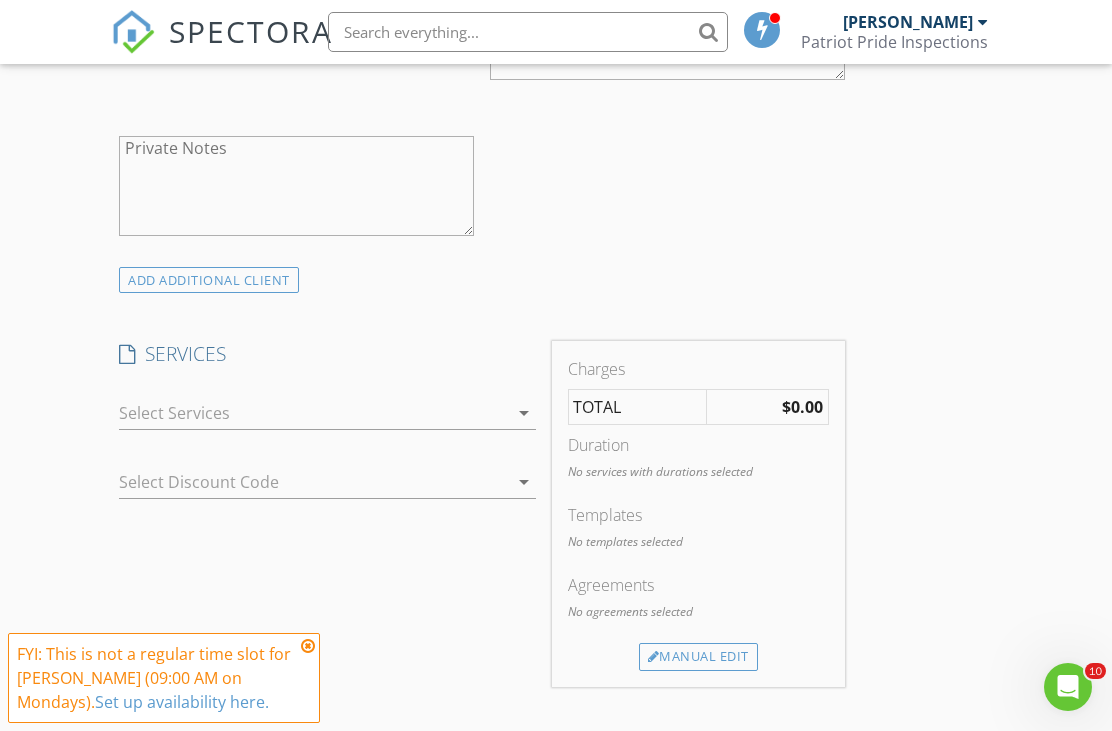 click on "Manual Edit" at bounding box center (698, 657) 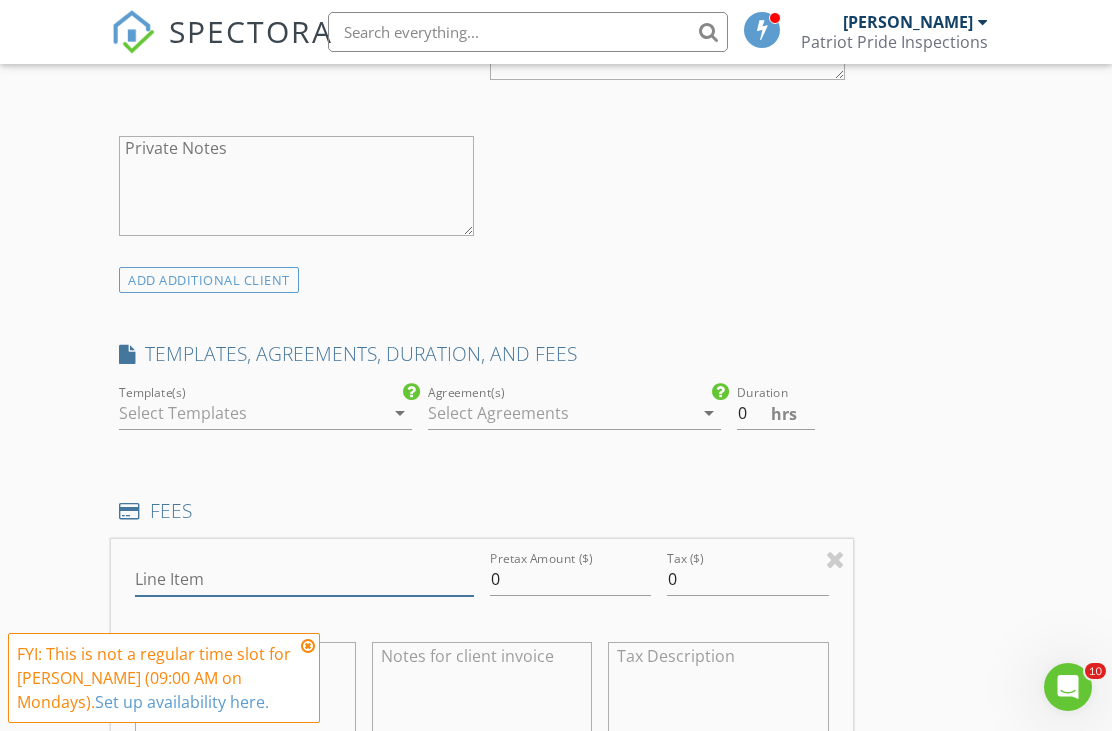click on "Line Item" at bounding box center [304, 579] 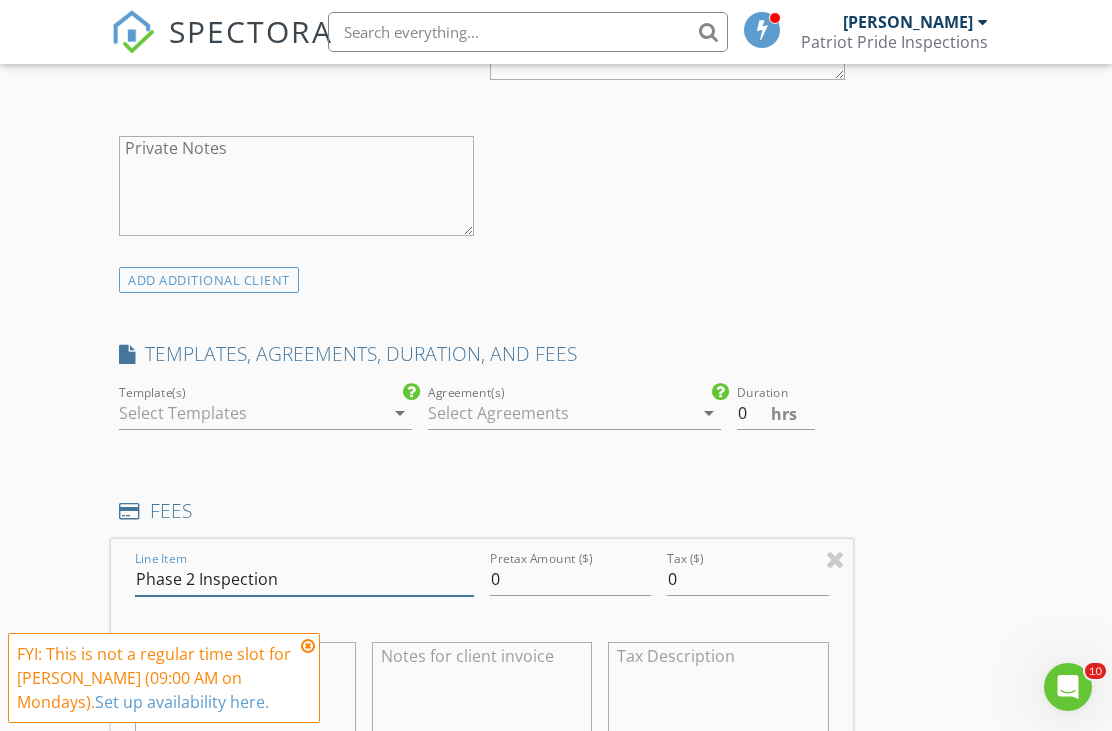 type on "Phase 2 Inspection" 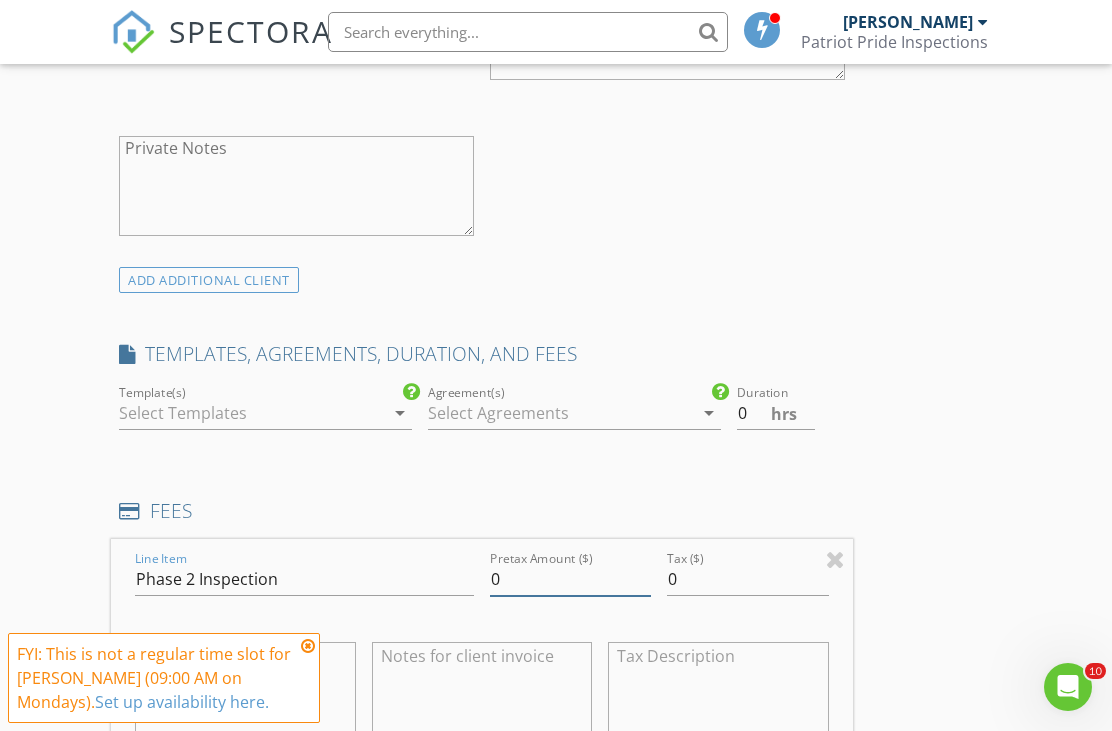 click on "0" at bounding box center (570, 579) 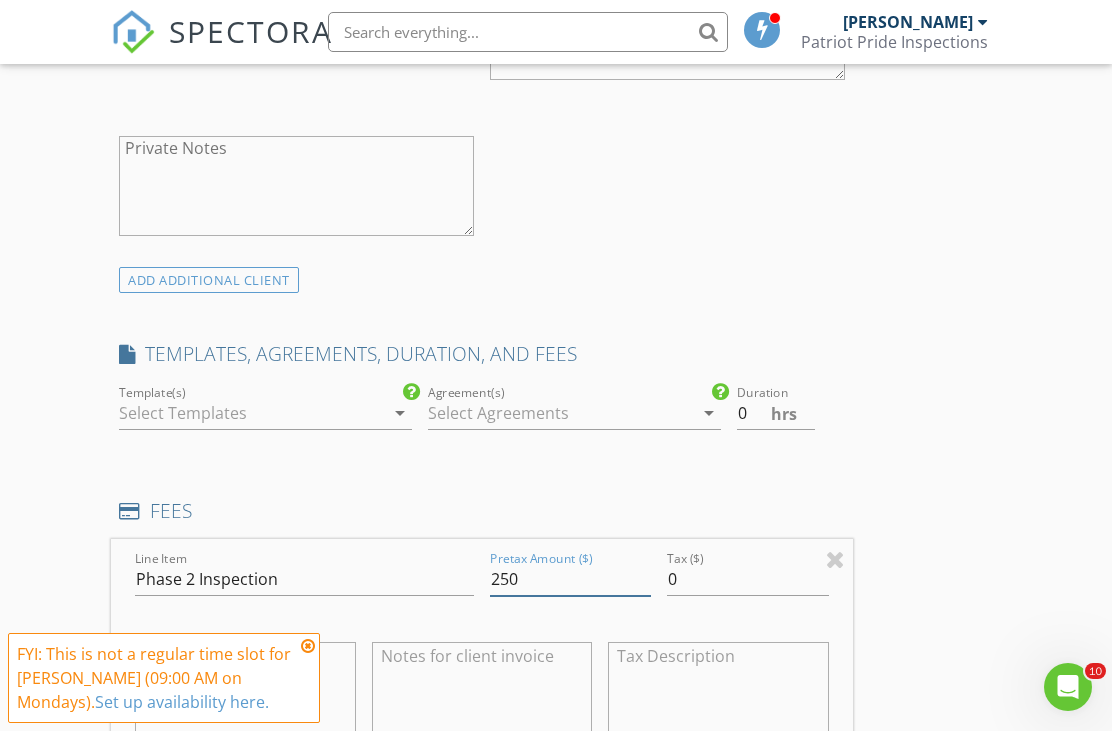 type on "250" 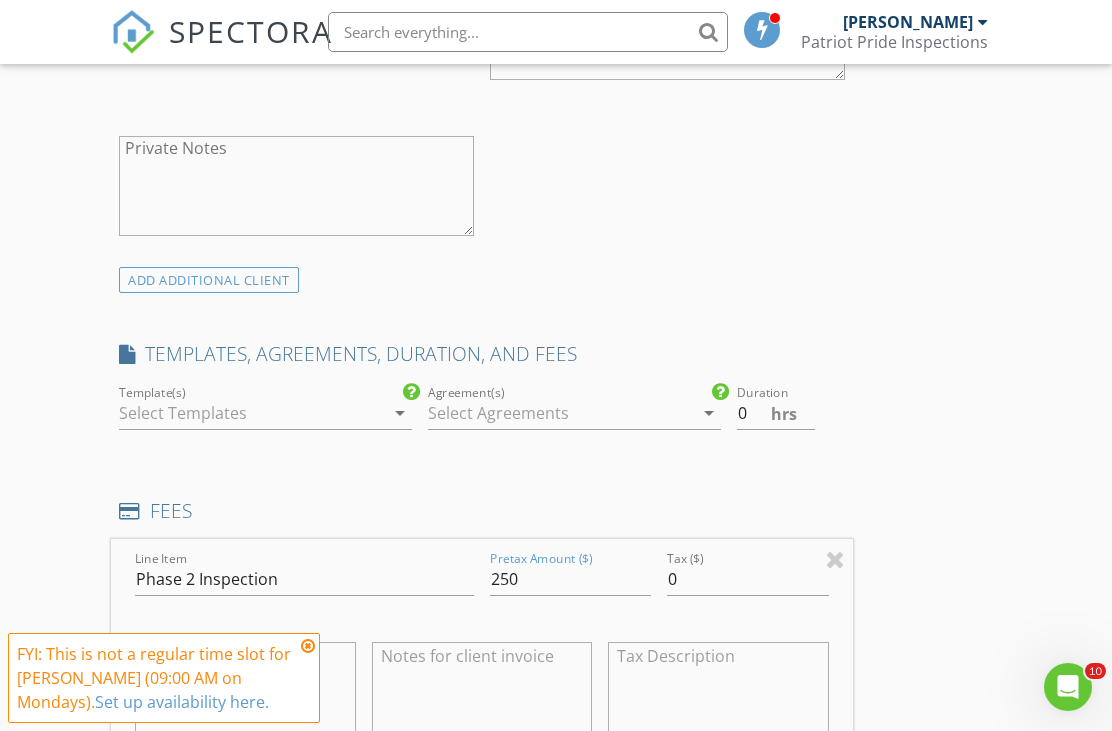 click on "INSPECTOR(S)
check_box   Bobby Burch   PRIMARY   Bobby Burch arrow_drop_down   check_box Bobby Burch specifically requested
Date/Time
07/14/2025 8:00 AM
Location
Address Search       Address 171 Schmidt Dr   Unit   City Elysian Fields   State TX   Zip 75672   County Harrison     Square Feet   Year Built   Foundation Slab arrow_drop_down     Bobby Burch     47.4 miles     (an hour)
client
check_box Enable Client CC email for this inspection   Client Search     check_box_outline_blank Client is a Company/Organization     First Name Kevin   Last Name Gullette   Email kwgullette@gmail.com   CC Email   Phone 318-426-6919           Notes   Private Notes
ADD ADDITIONAL client
SERVICES
arrow_drop_down     Select Discount Code arrow_drop_down    Charges       TOTAL   $0.00" at bounding box center [556, 616] 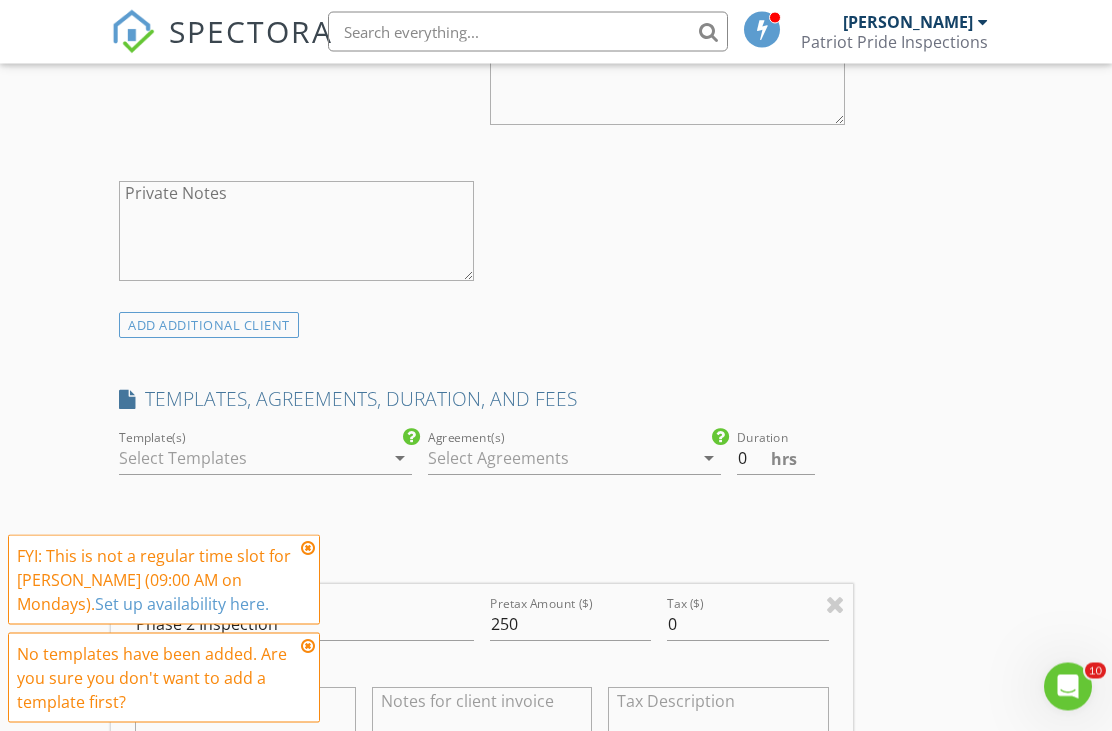scroll, scrollTop: 1331, scrollLeft: 0, axis: vertical 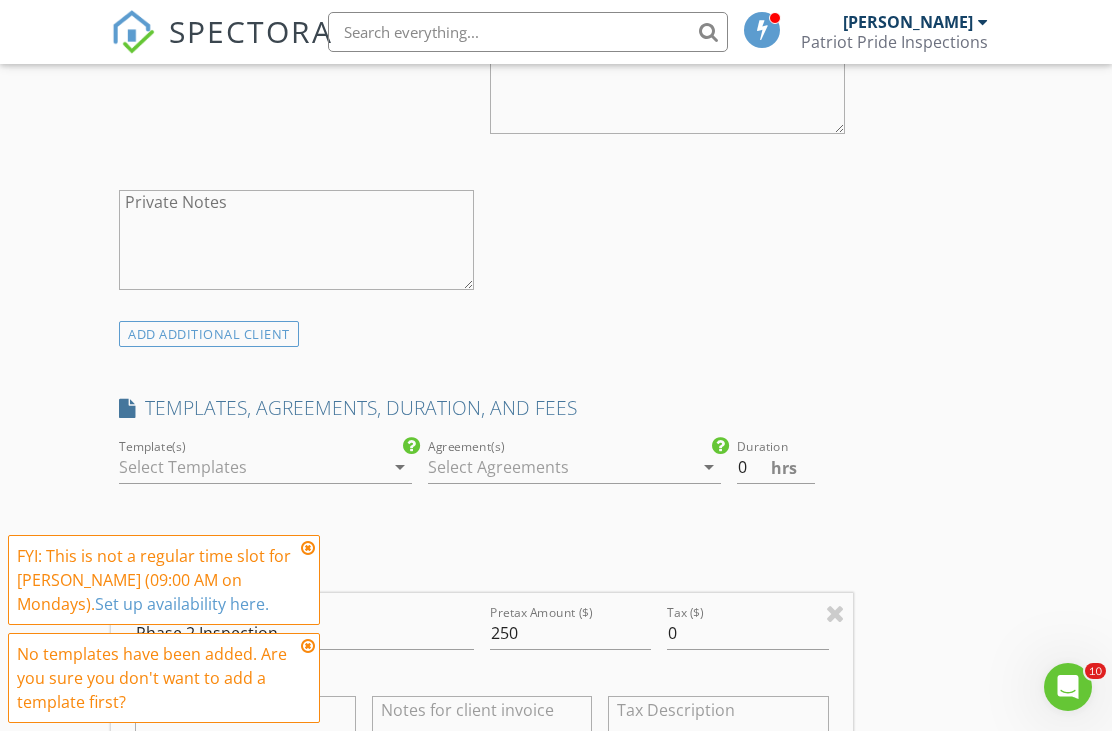 click at bounding box center [251, 467] 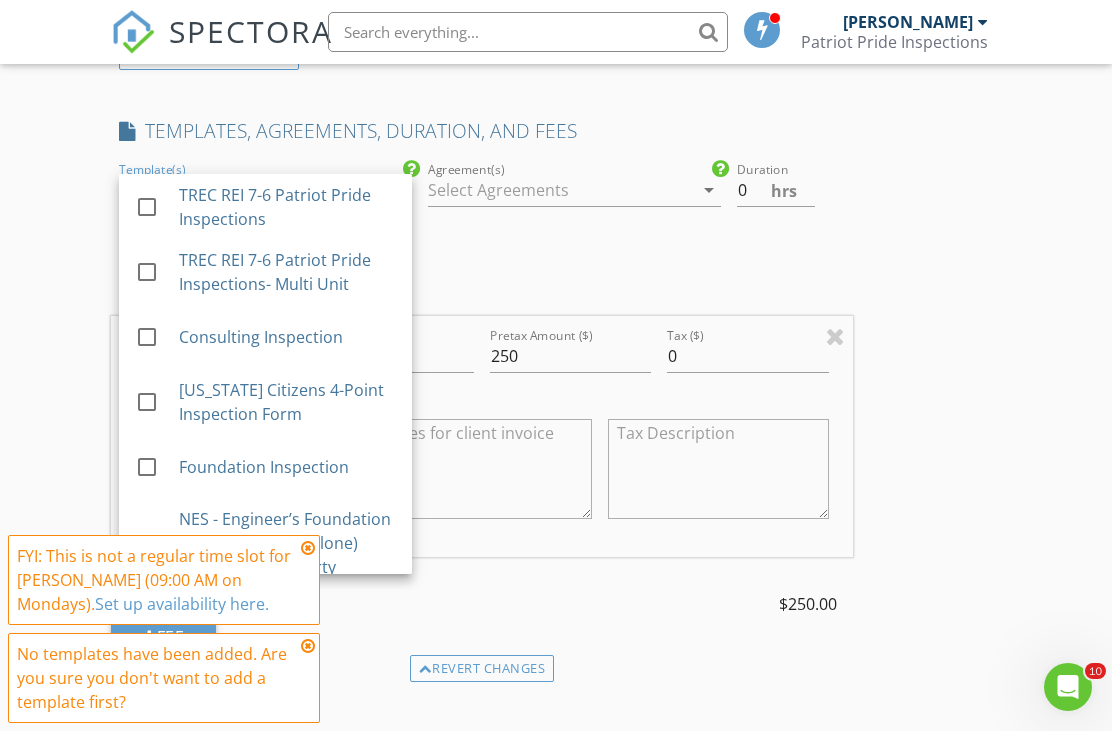 scroll, scrollTop: 1603, scrollLeft: 0, axis: vertical 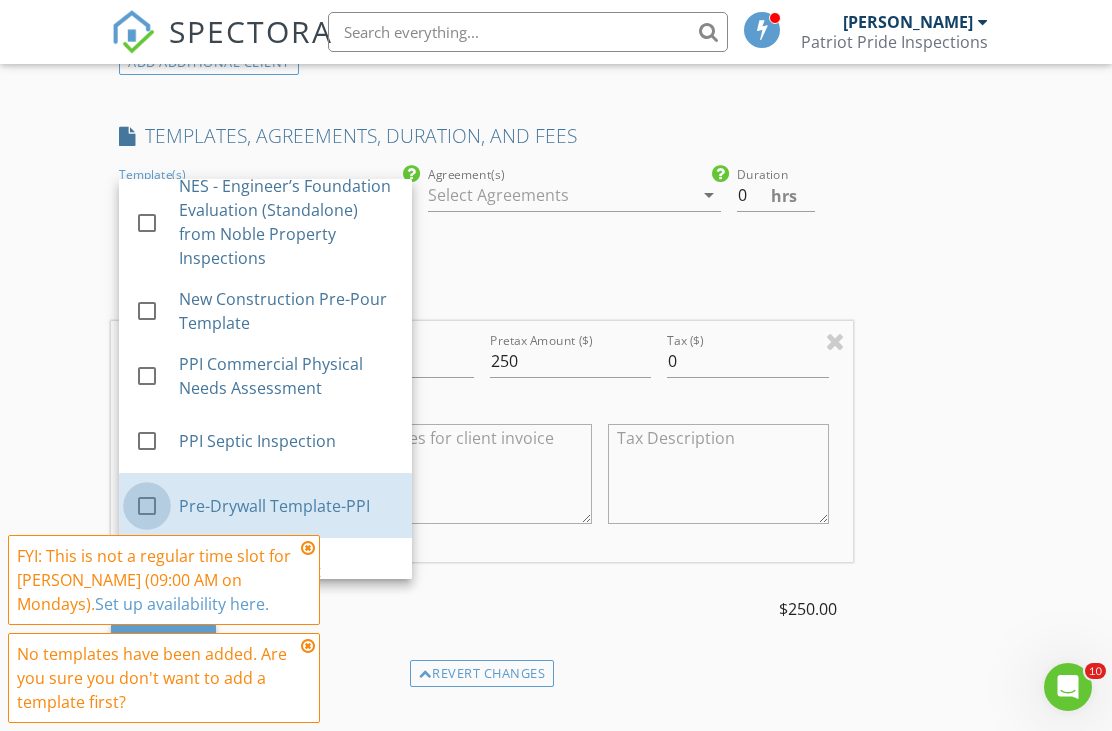 click at bounding box center (147, 506) 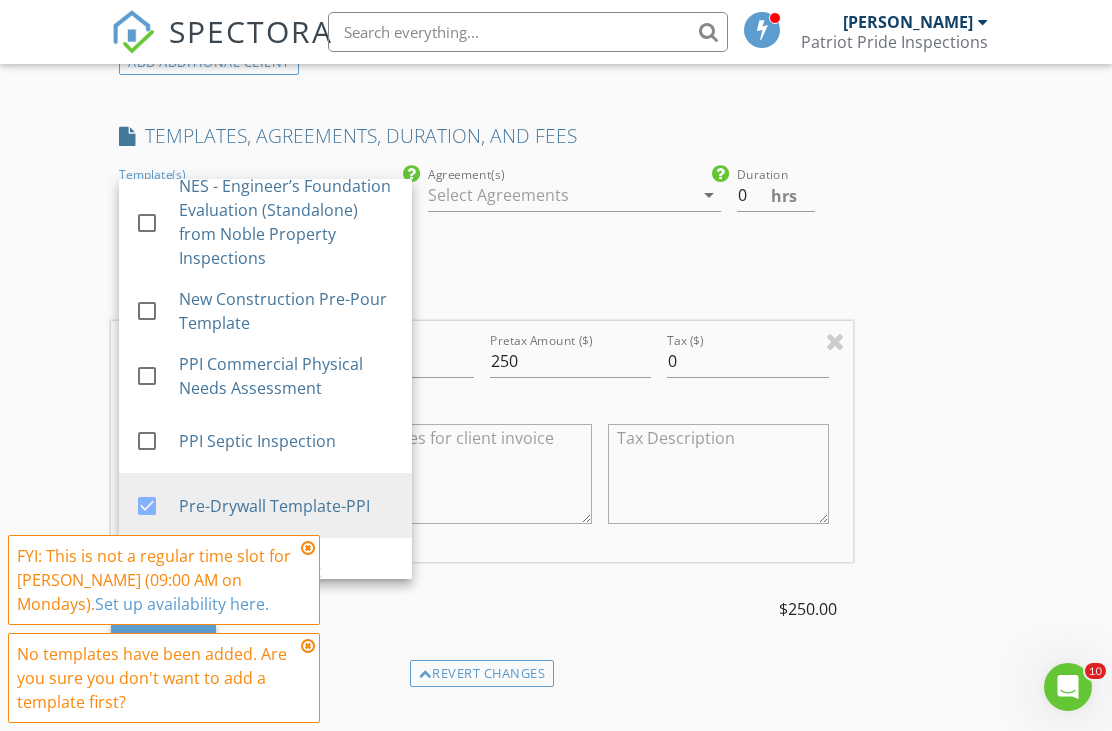 click on "INSPECTOR(S)
check_box   Bobby Burch   PRIMARY   Bobby Burch arrow_drop_down   check_box Bobby Burch specifically requested
Date/Time
07/14/2025 8:00 AM
Location
Address Search       Address 171 Schmidt Dr   Unit   City Elysian Fields   State TX   Zip 75672   County Harrison     Square Feet   Year Built   Foundation Slab arrow_drop_down     Bobby Burch     47.4 miles     (an hour)
client
check_box Enable Client CC email for this inspection   Client Search     check_box_outline_blank Client is a Company/Organization     First Name Kevin   Last Name Gullette   Email kwgullette@gmail.com   CC Email   Phone 318-426-6919           Notes   Private Notes
ADD ADDITIONAL client
SERVICES
arrow_drop_down     Select Discount Code arrow_drop_down    Charges       TOTAL   $0.00" at bounding box center (556, 398) 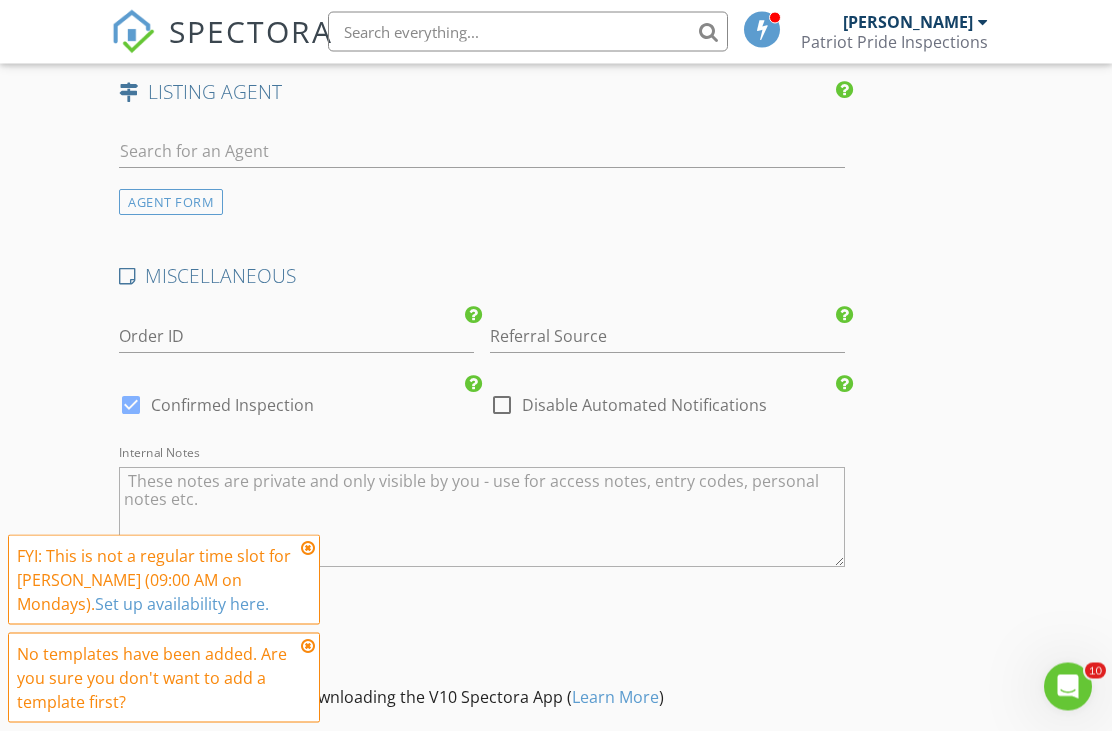 scroll, scrollTop: 2991, scrollLeft: 0, axis: vertical 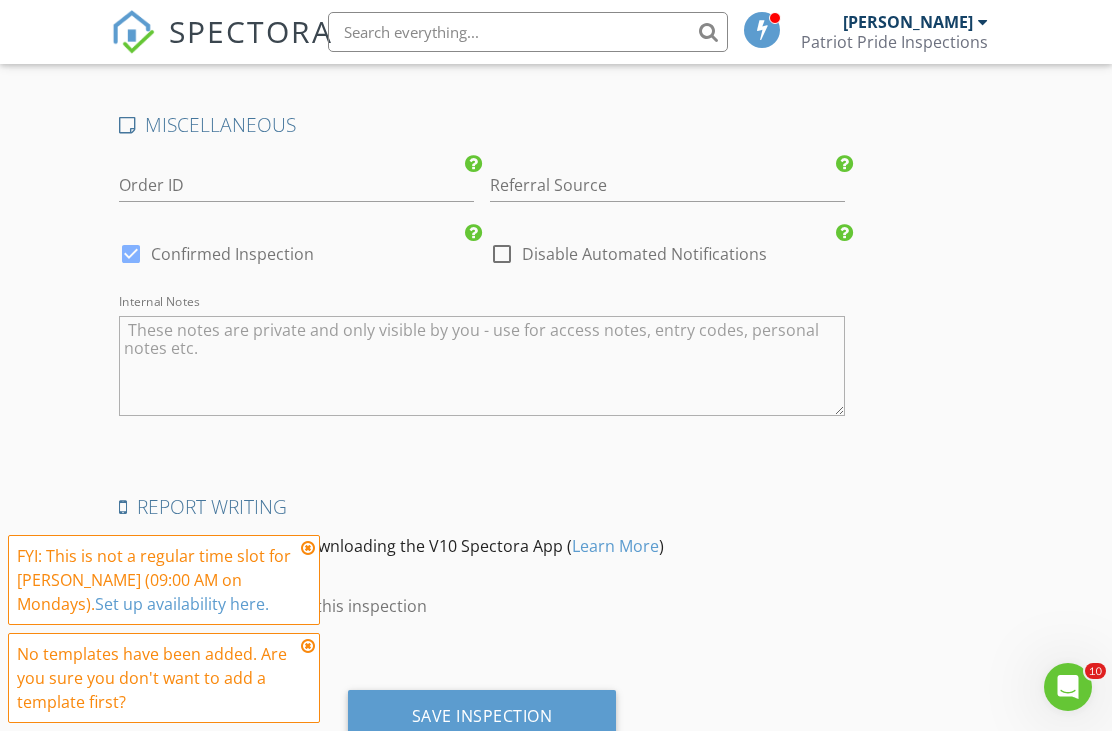 click on "Save Inspection" at bounding box center (482, 716) 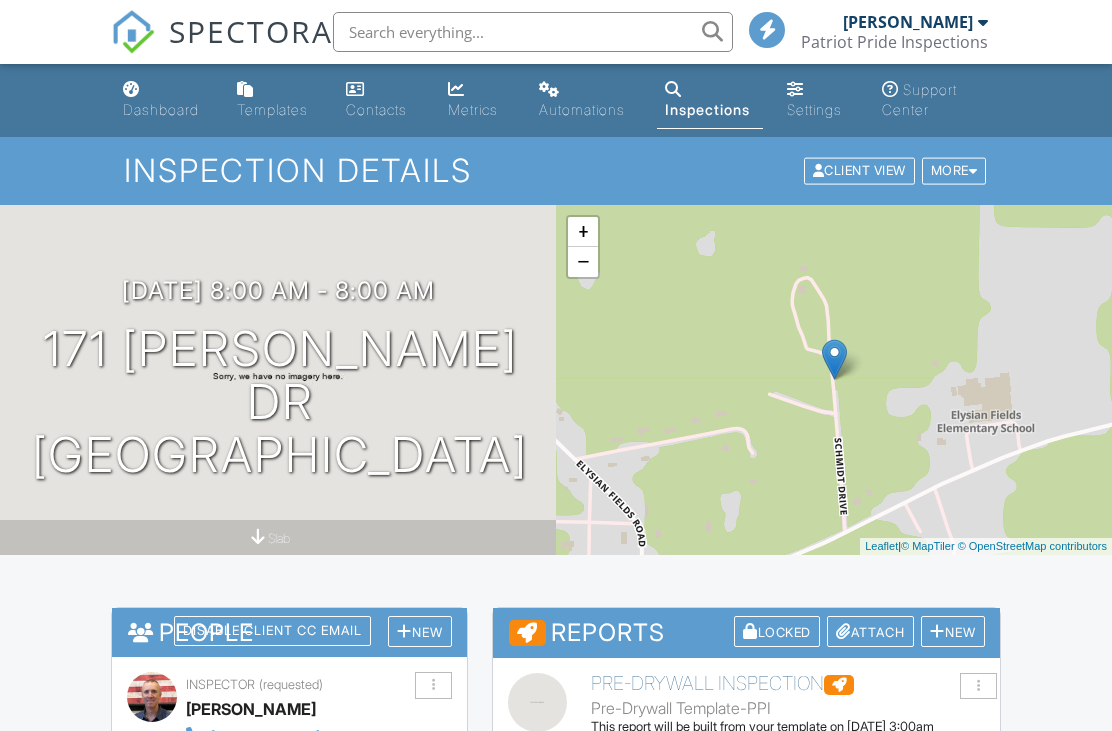 scroll, scrollTop: 0, scrollLeft: 0, axis: both 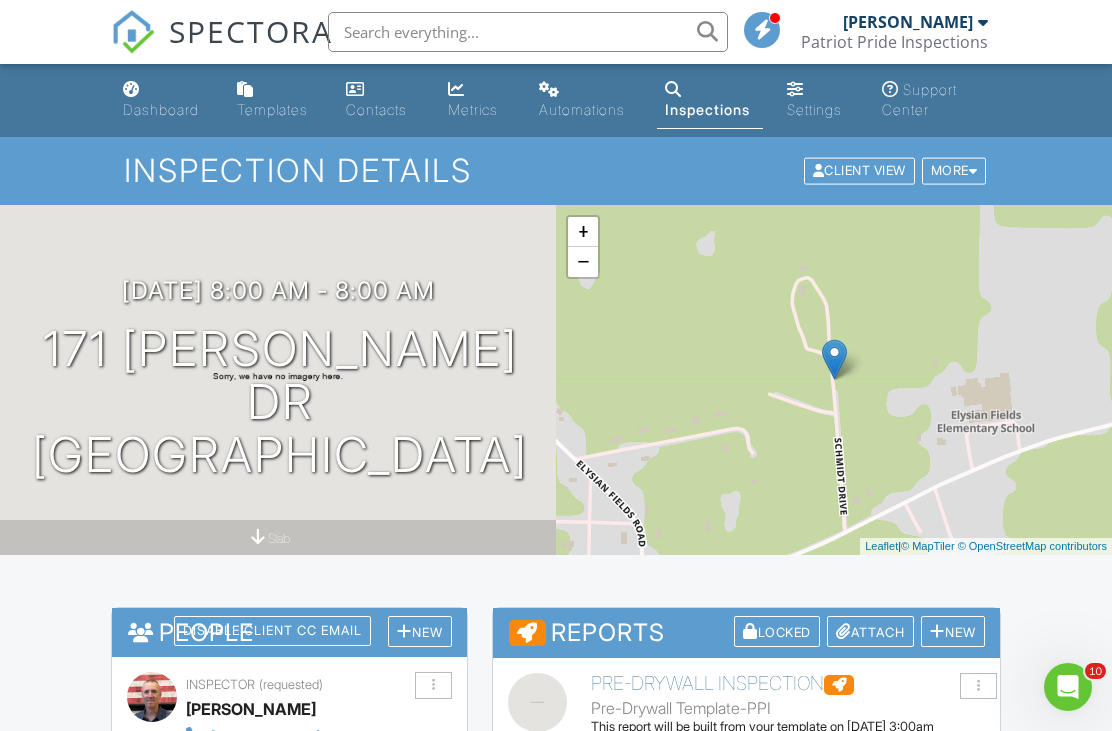 click at bounding box center [131, 89] 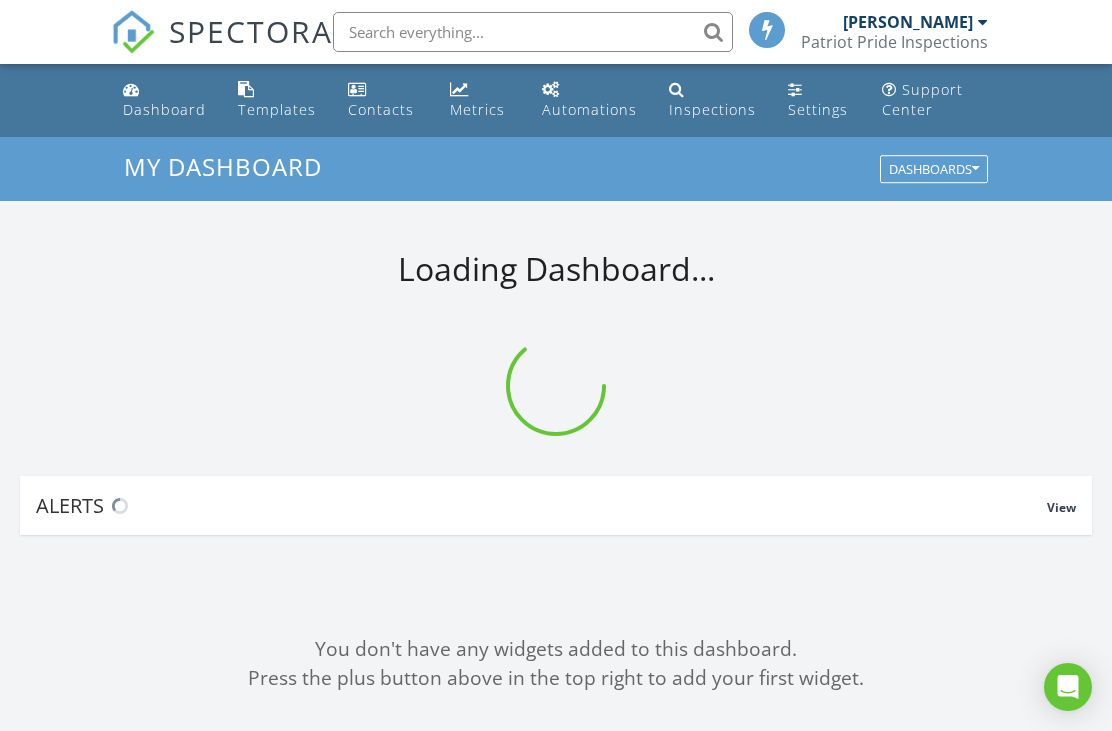 scroll, scrollTop: 0, scrollLeft: 0, axis: both 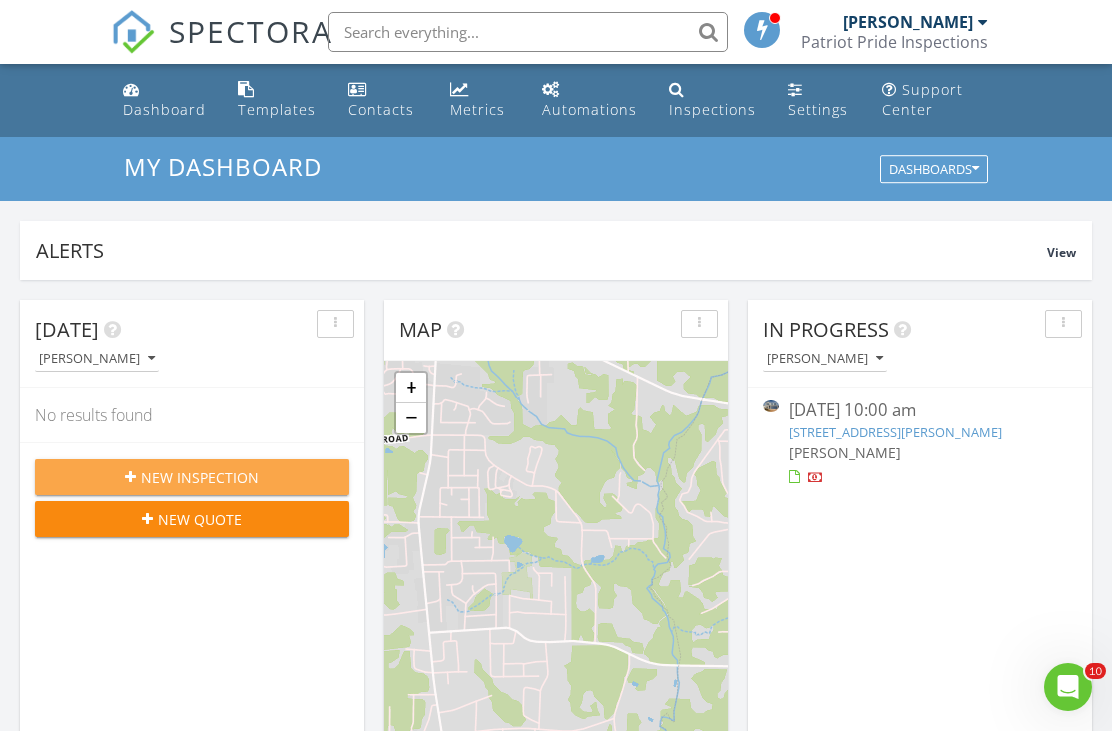 click on "New Inspection" at bounding box center [192, 477] 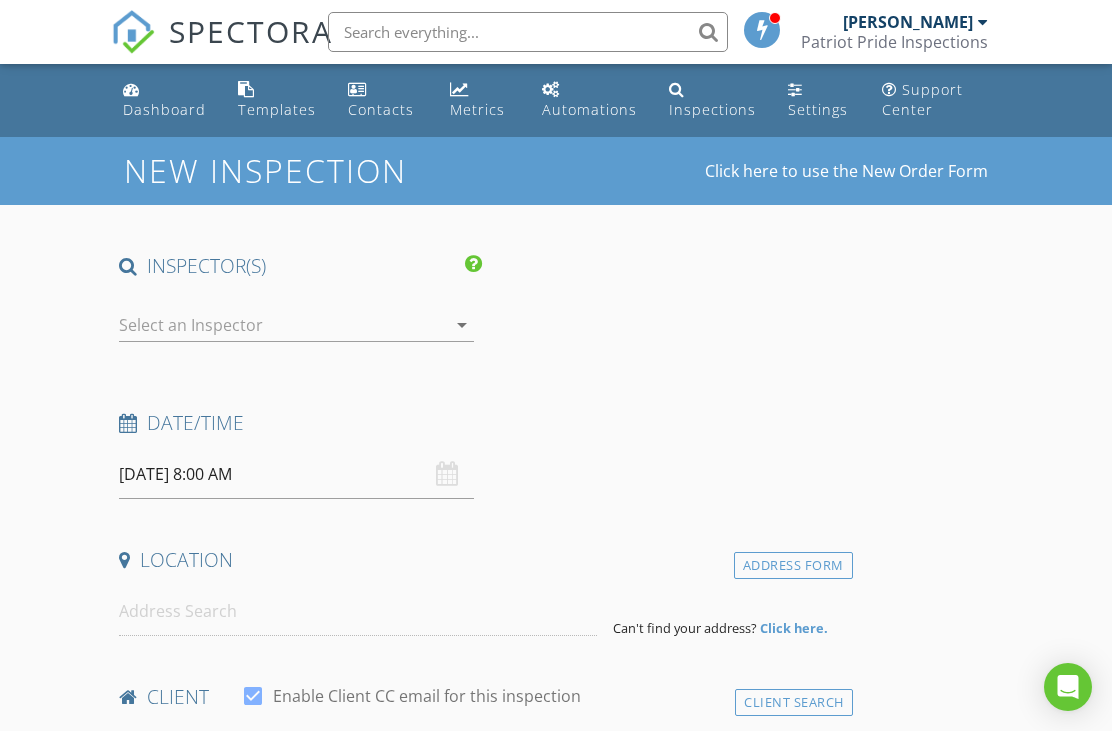 scroll, scrollTop: 0, scrollLeft: 0, axis: both 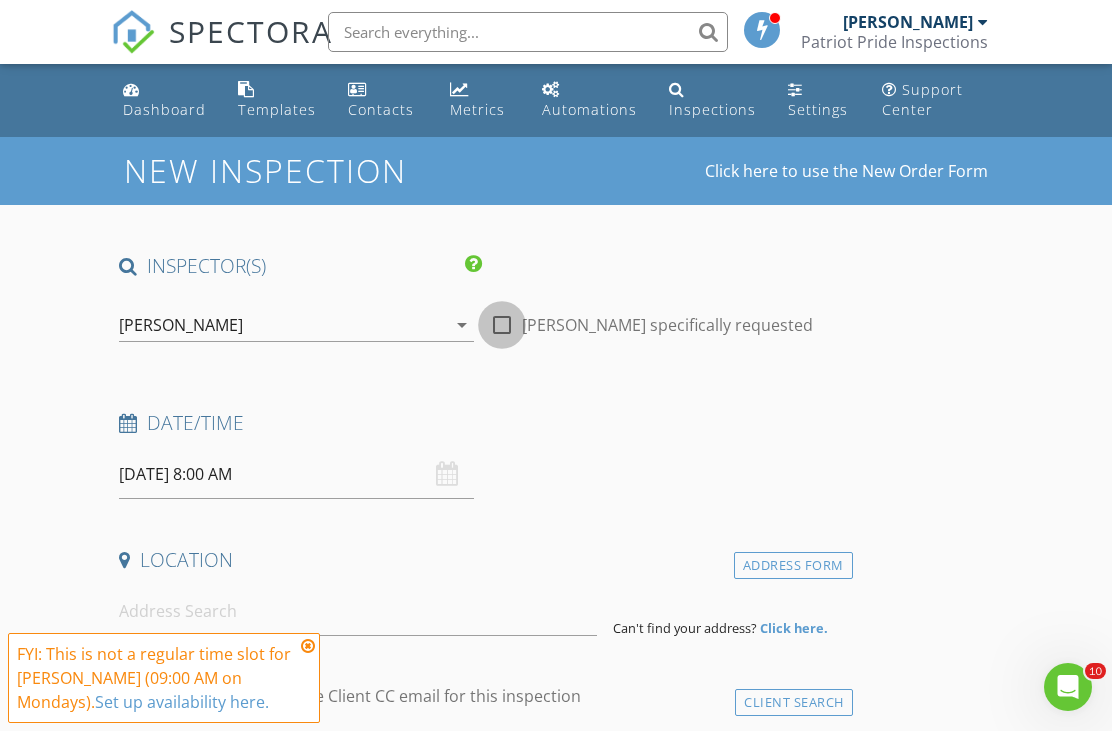 click at bounding box center (502, 325) 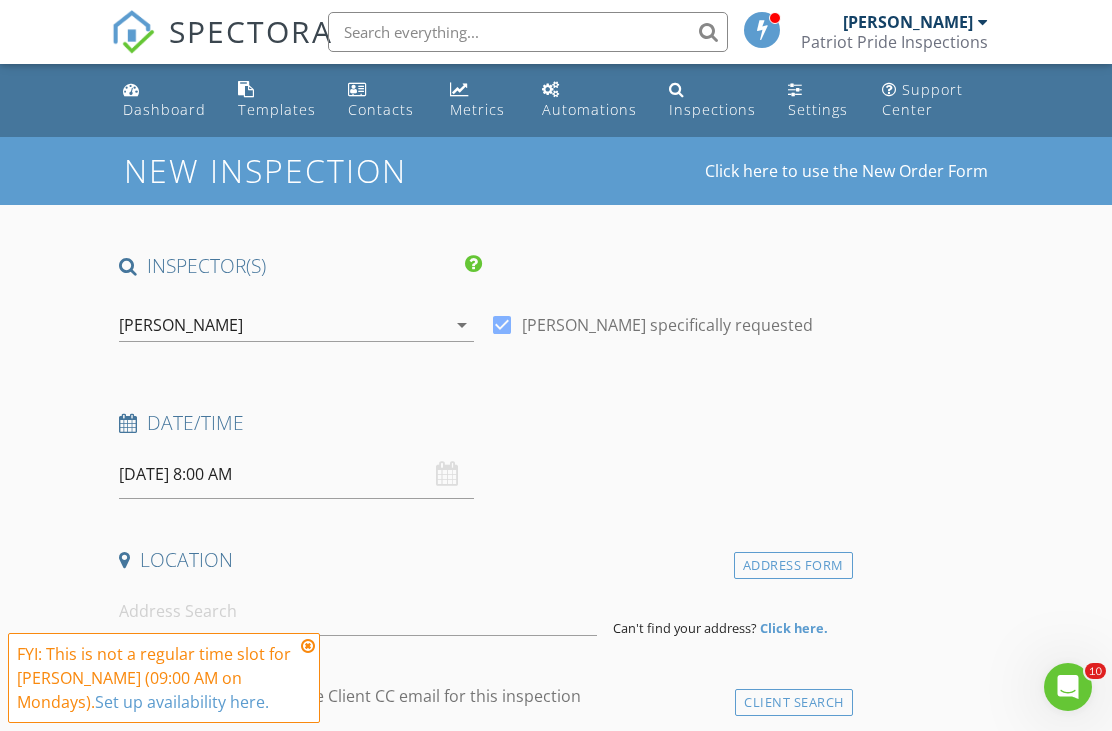 click on "[DATE] 8:00 AM" at bounding box center (296, 474) 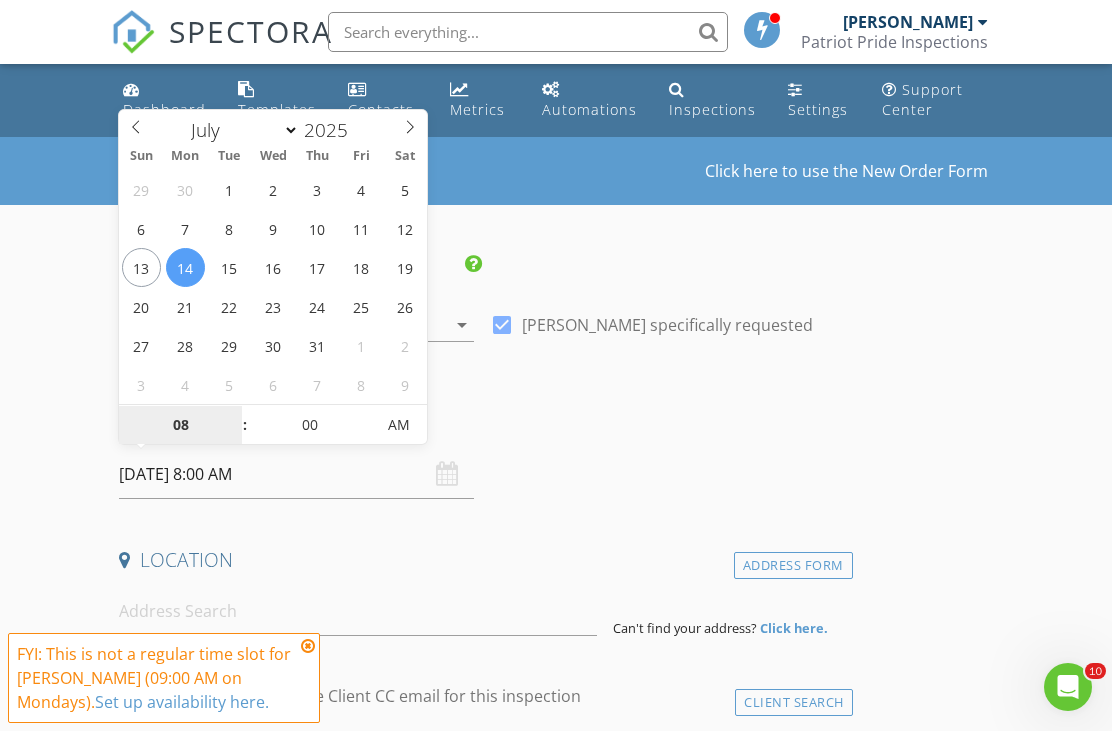 type on "[DATE] 8:00 AM" 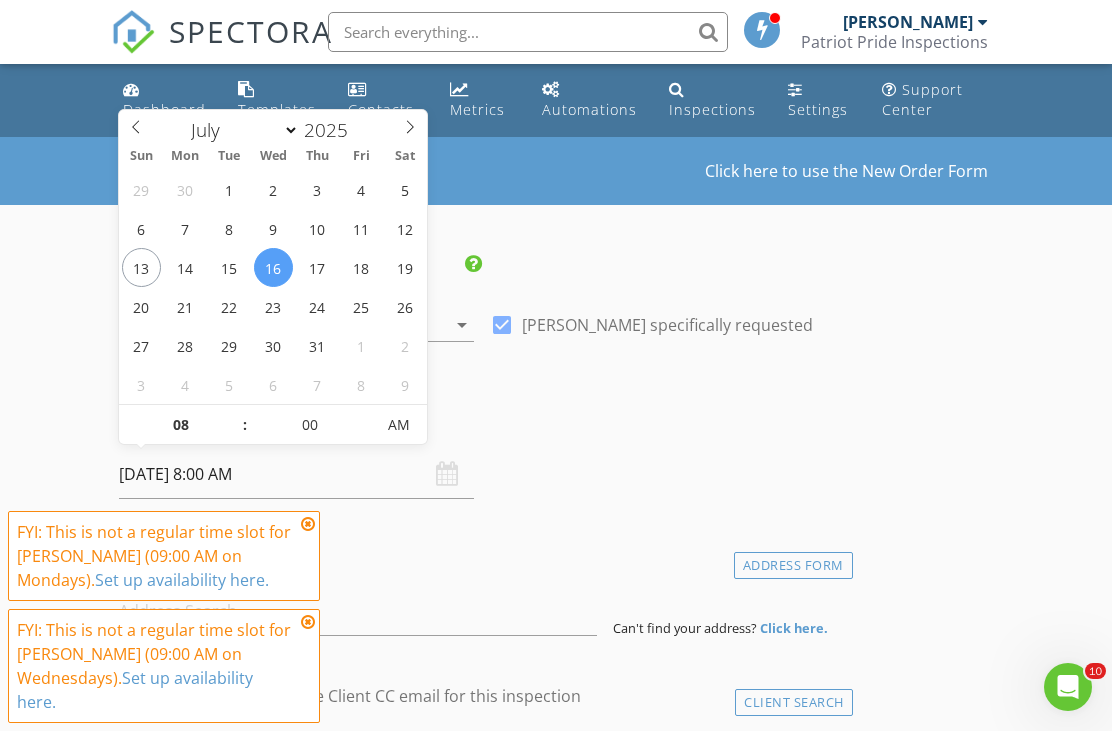 click on "Date/Time" at bounding box center [481, 423] 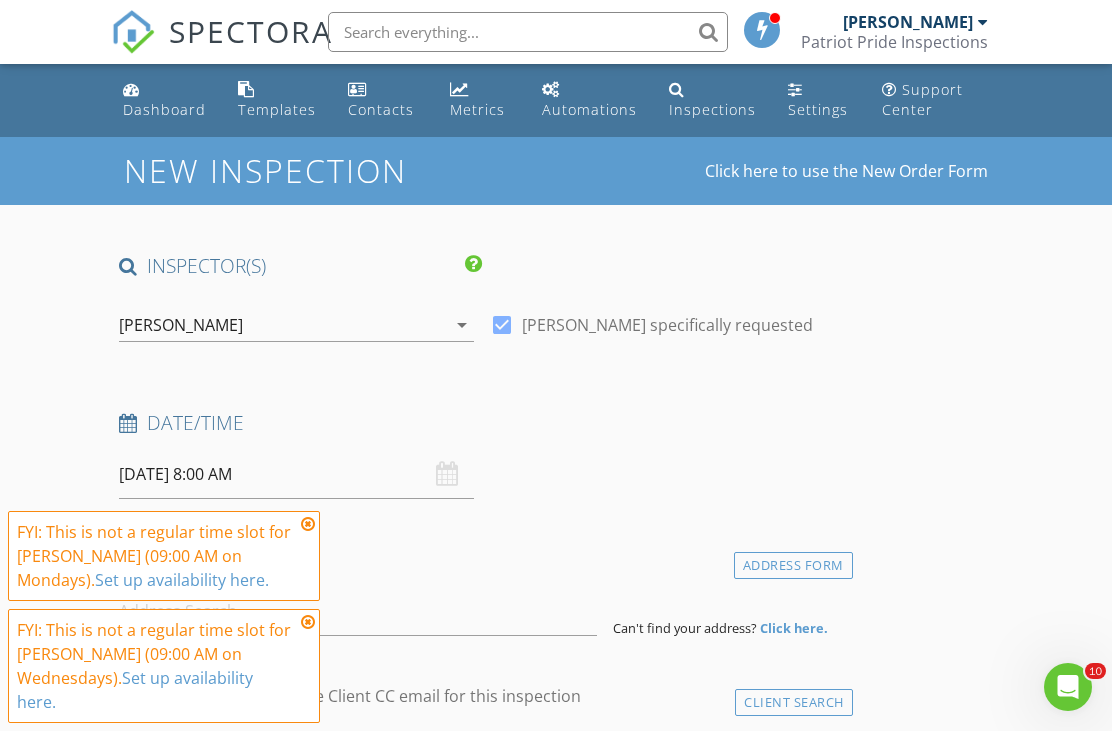 click at bounding box center [308, 524] 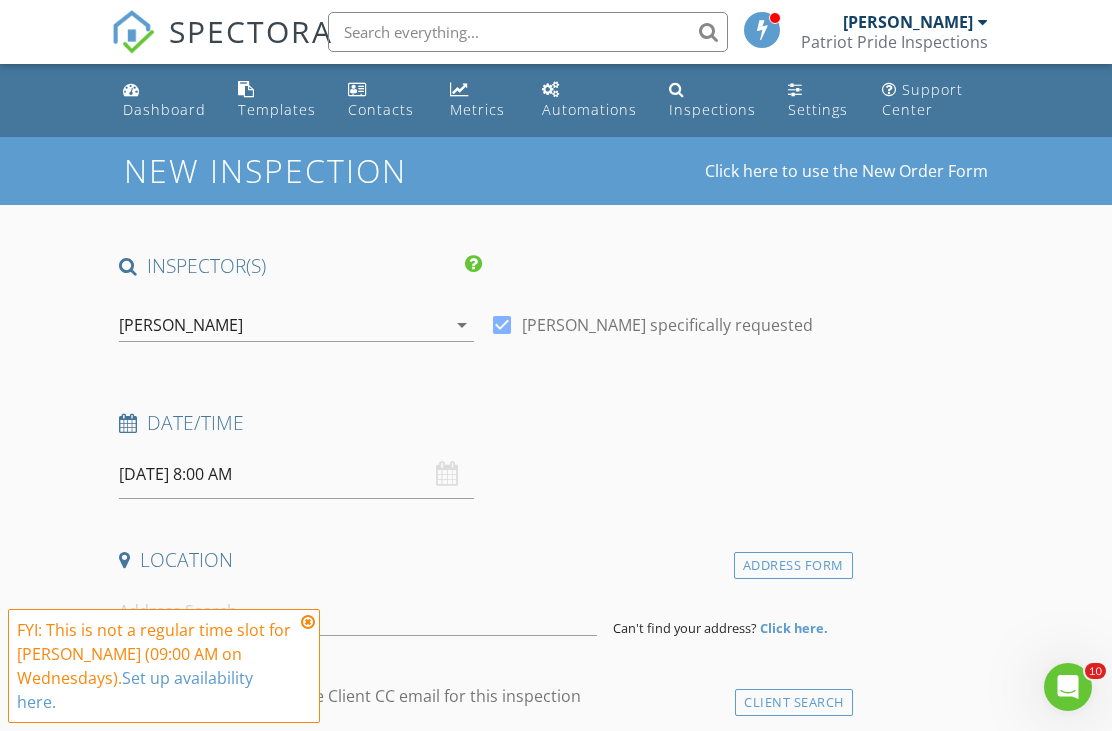 click at bounding box center [308, 622] 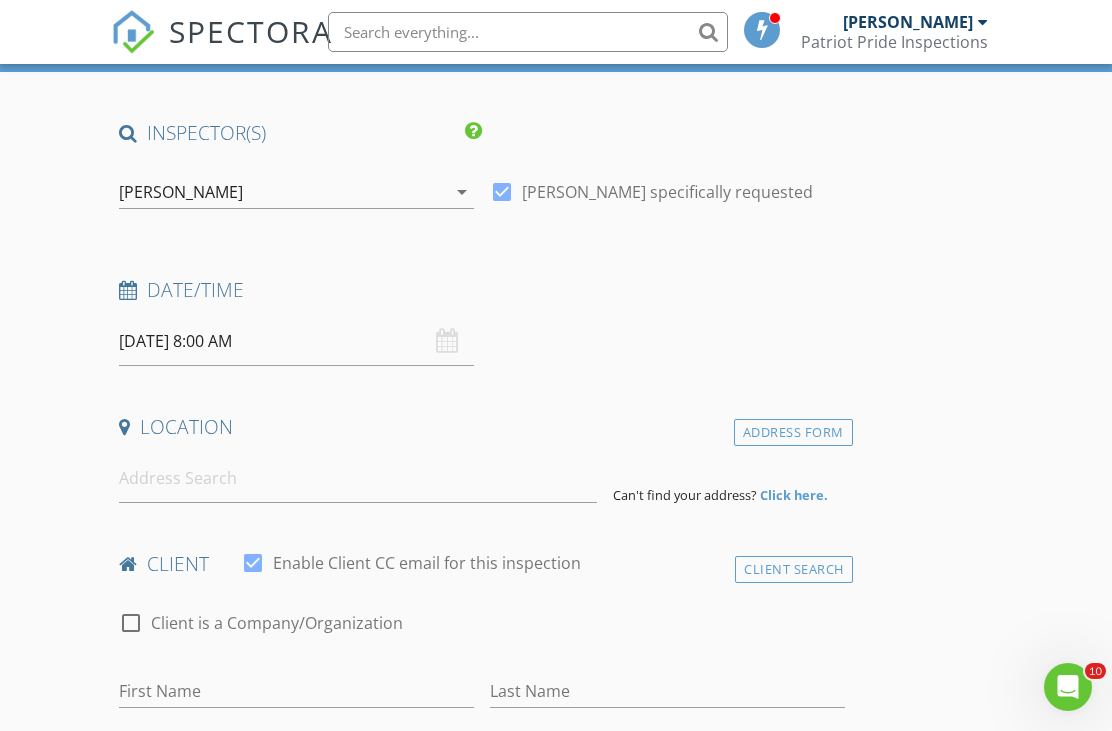scroll, scrollTop: 138, scrollLeft: 0, axis: vertical 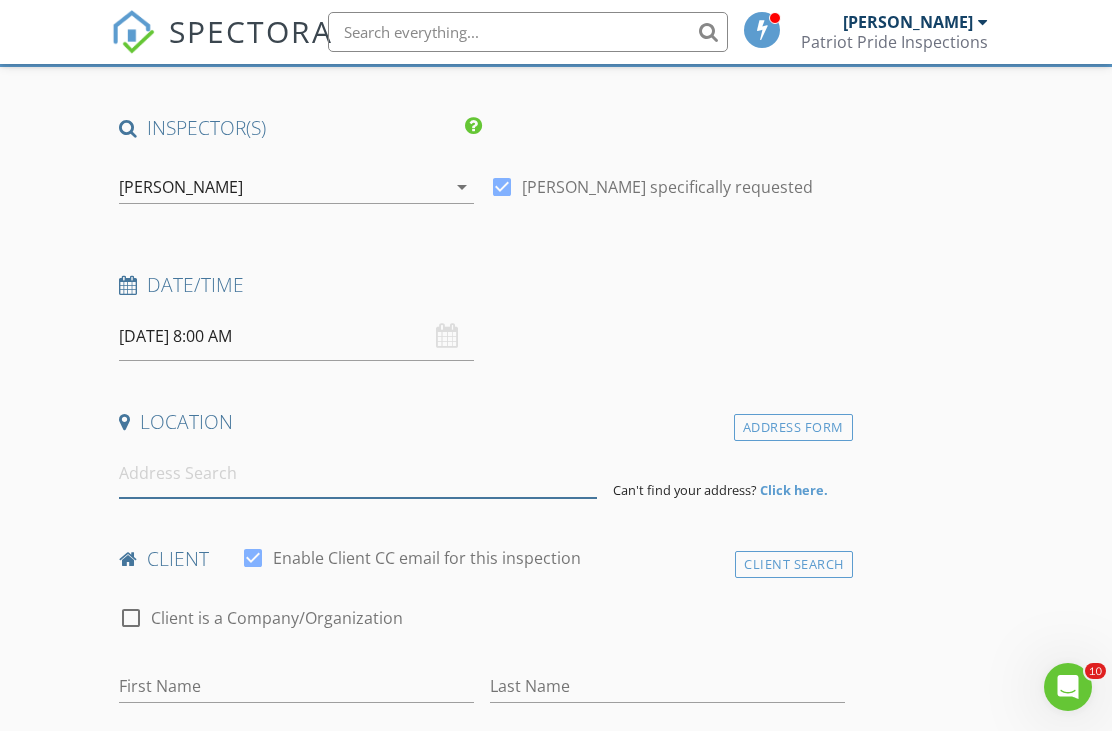 click at bounding box center (358, 473) 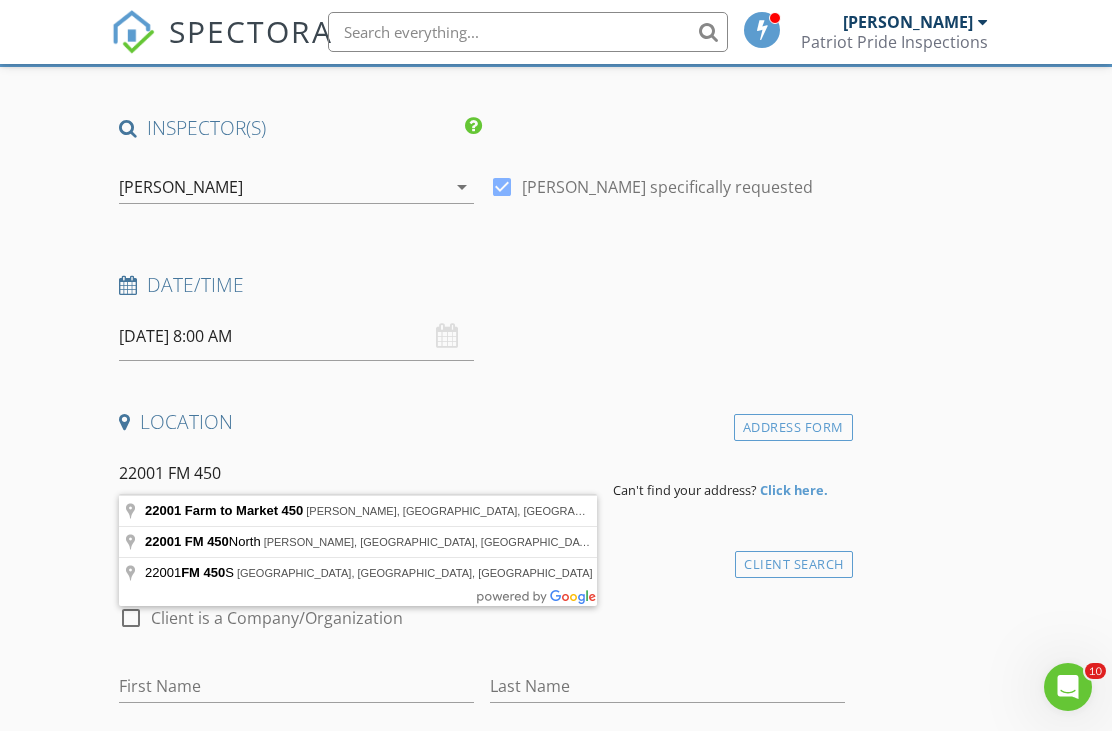 type on "22001 FM 450 North, Diana, TX, USA" 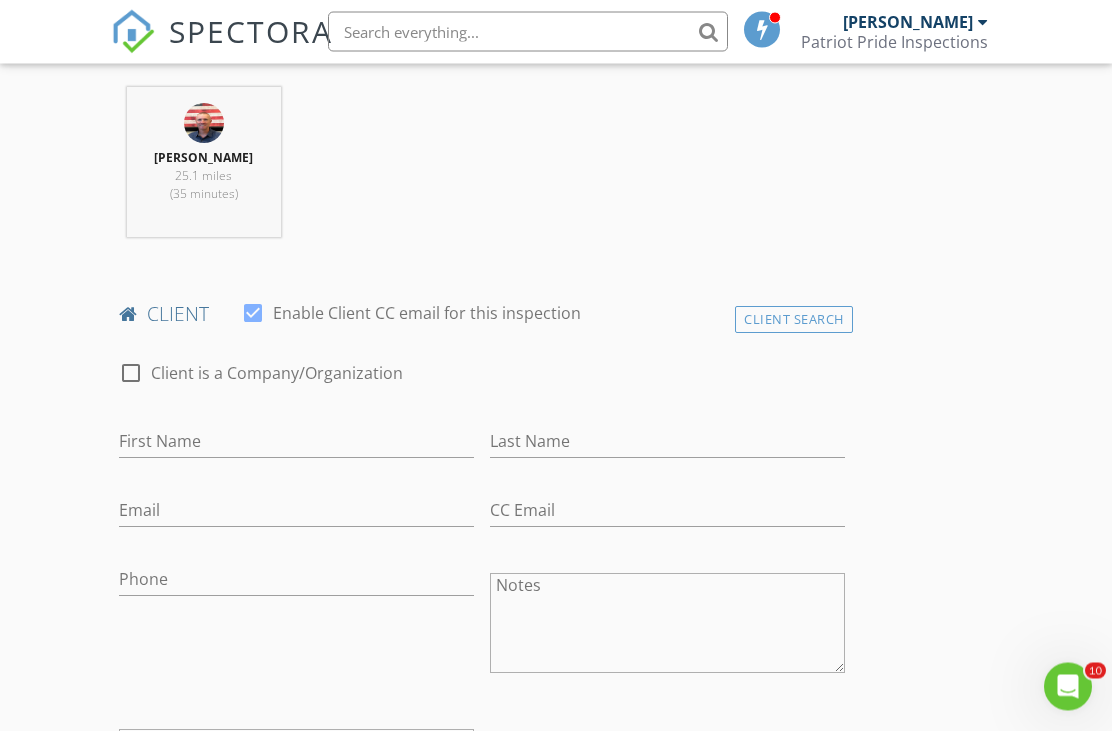scroll, scrollTop: 803, scrollLeft: 0, axis: vertical 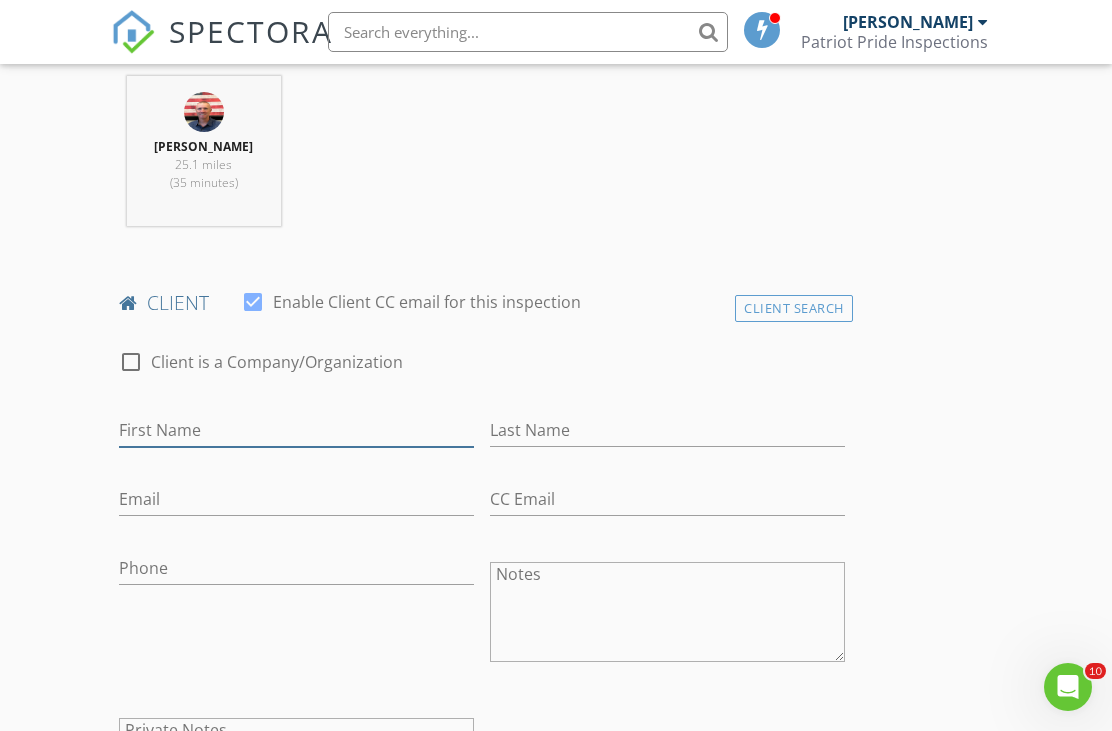 click on "First Name" at bounding box center [296, 430] 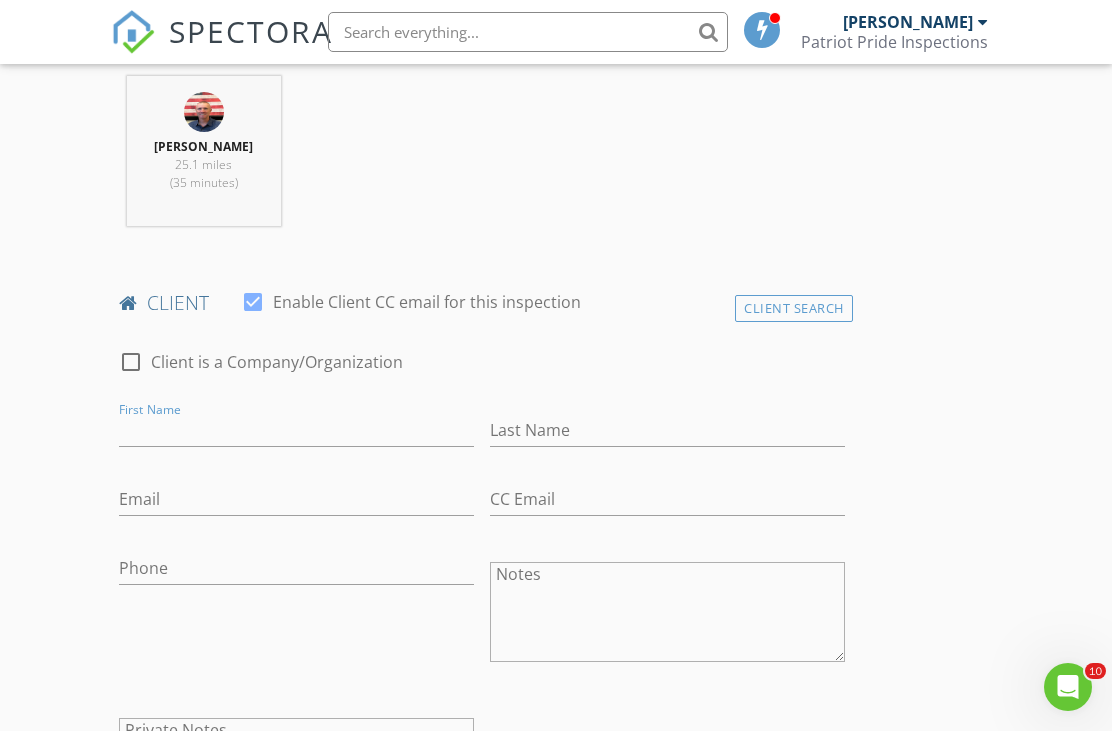 click on "Client Search" at bounding box center (794, 308) 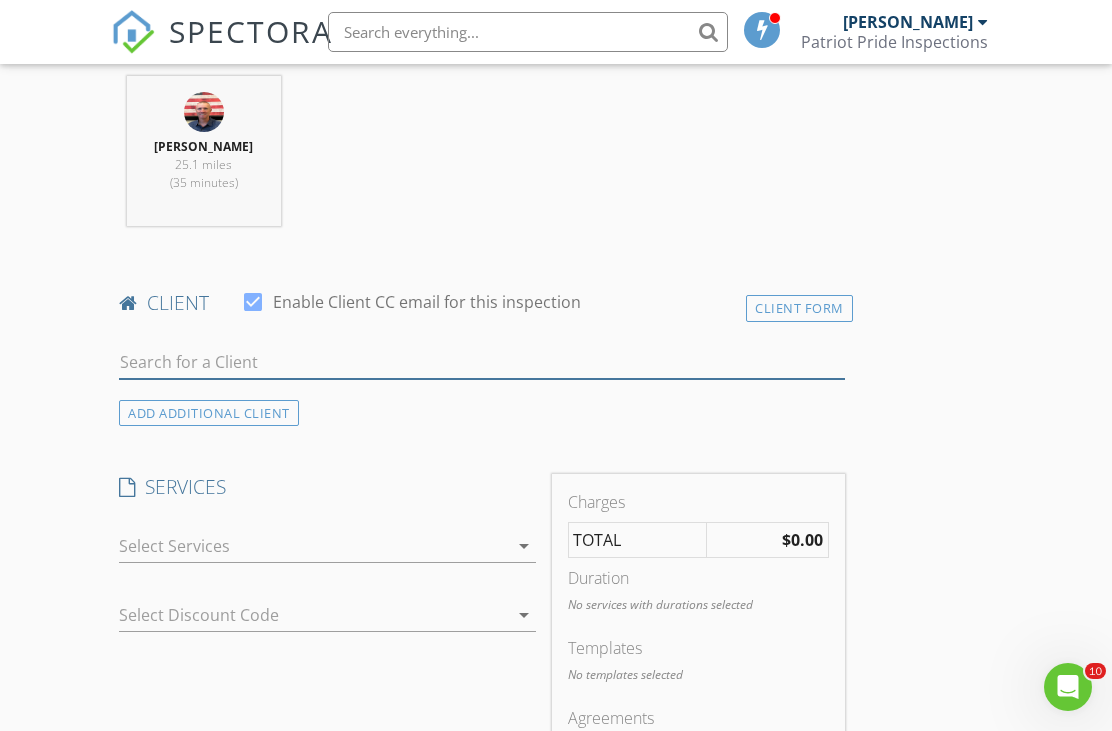 click at bounding box center [481, 362] 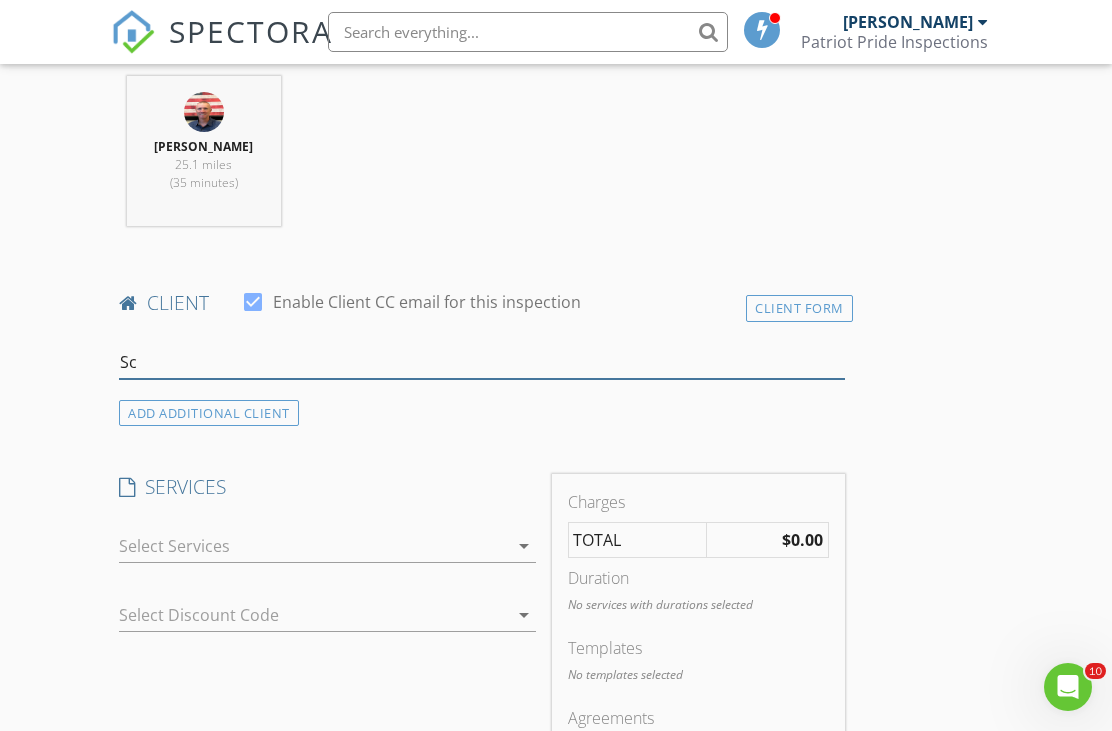 type on "S" 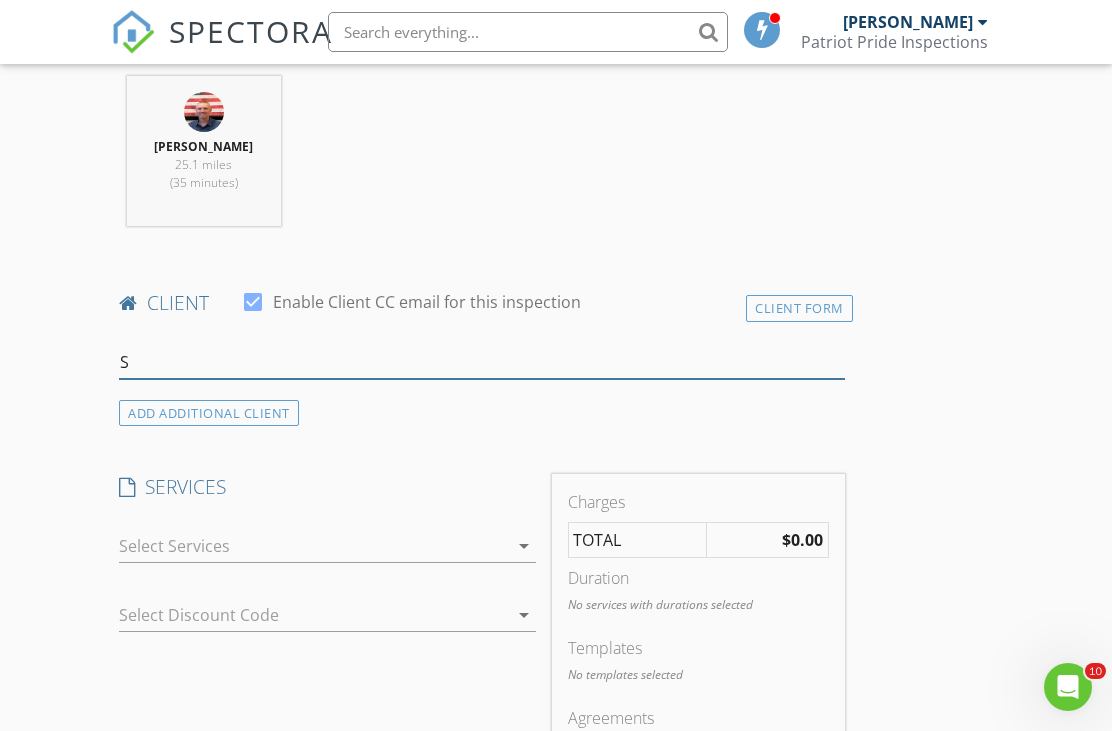 type 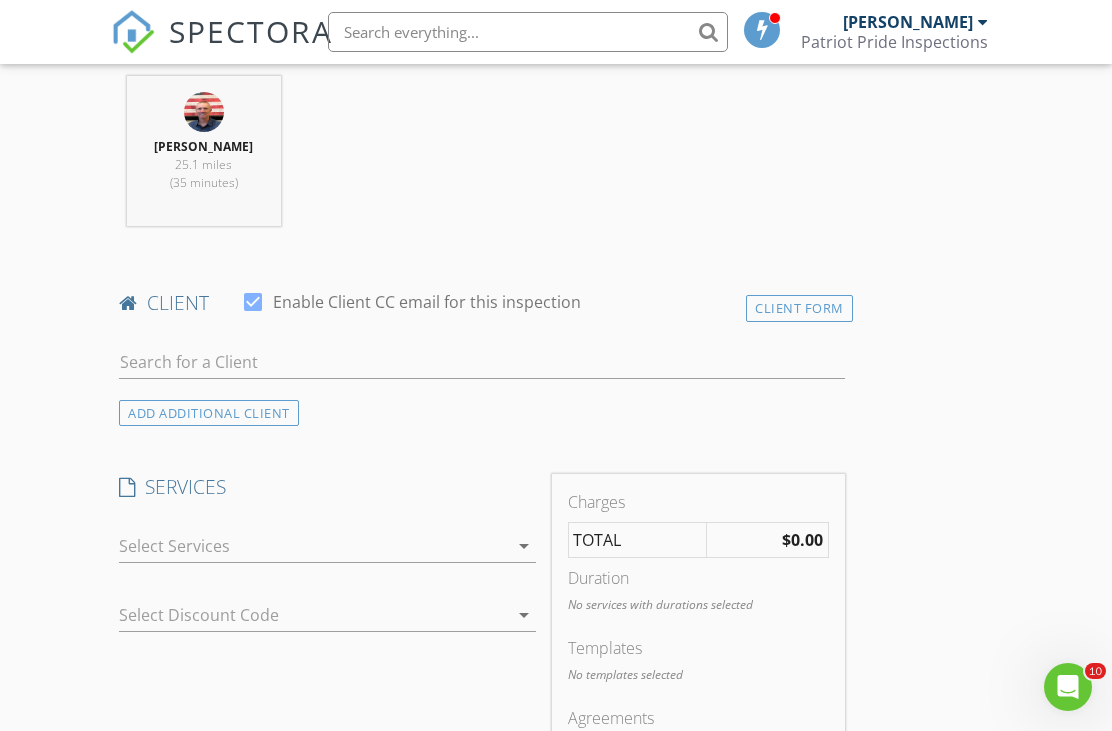 click on "Client Form" at bounding box center [799, 308] 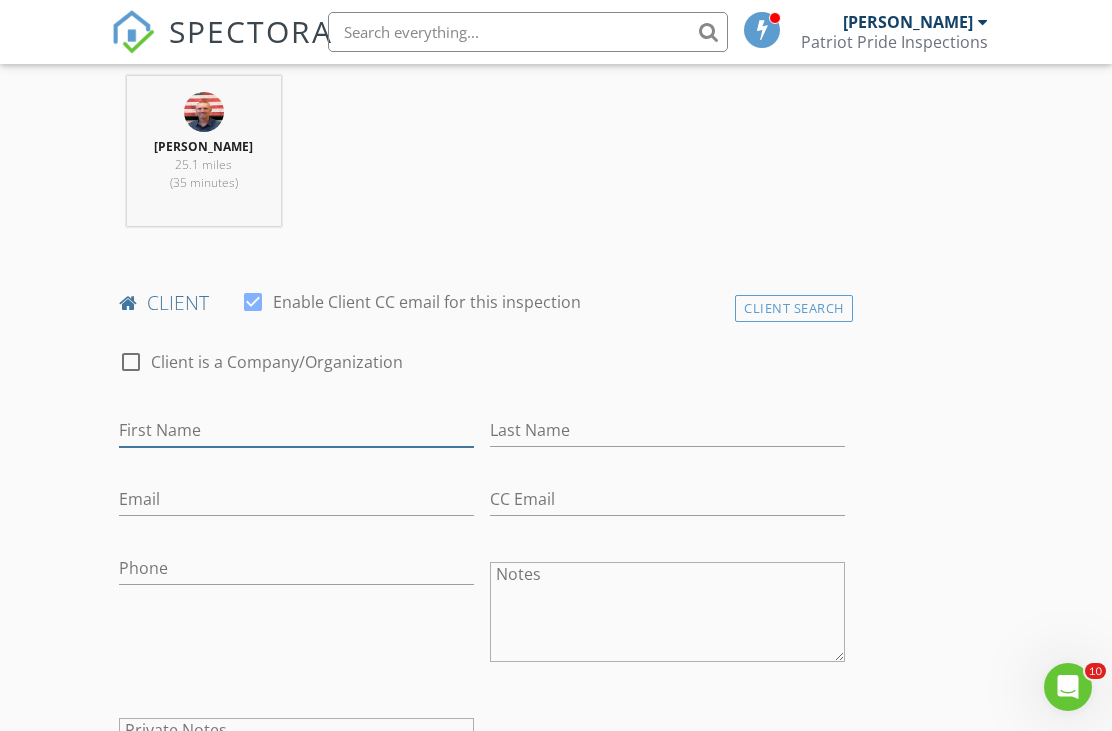 click on "First Name" at bounding box center [296, 430] 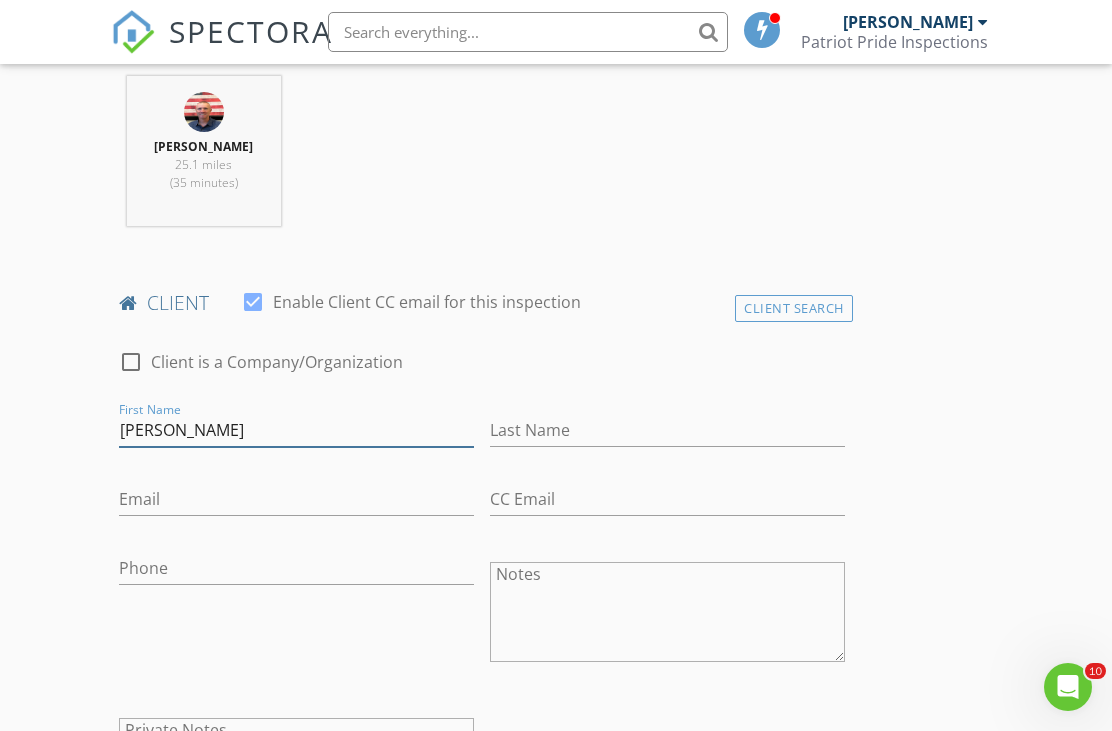 type on "[PERSON_NAME]" 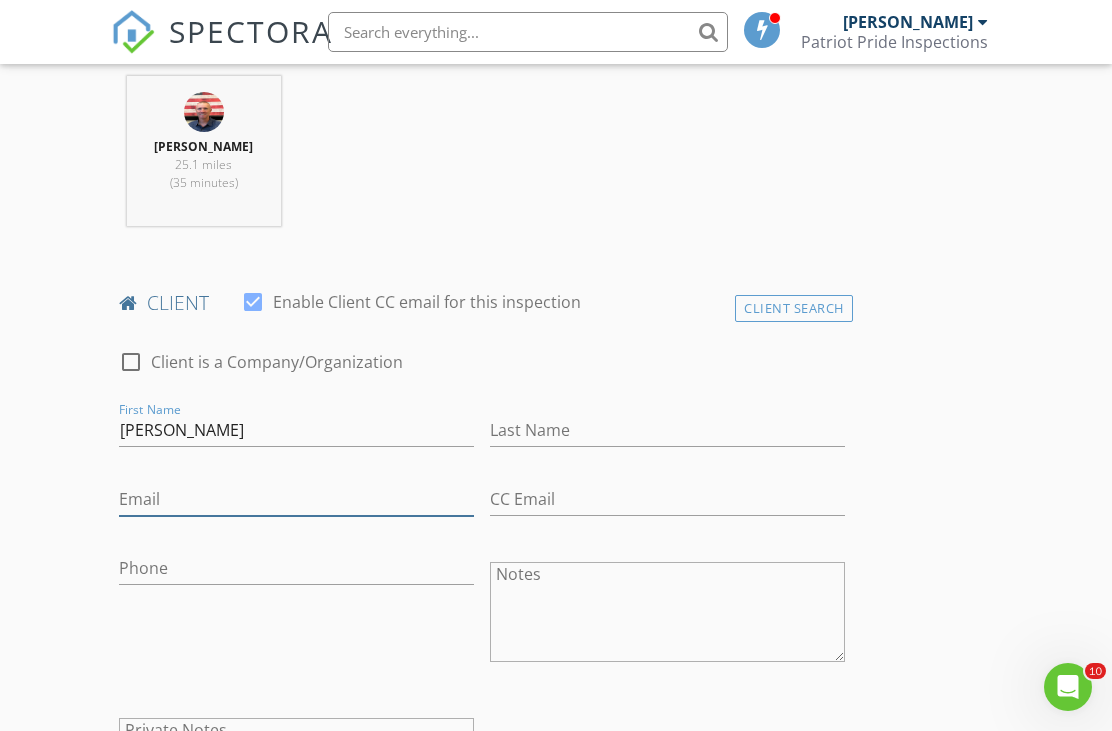 click on "Email" at bounding box center [296, 499] 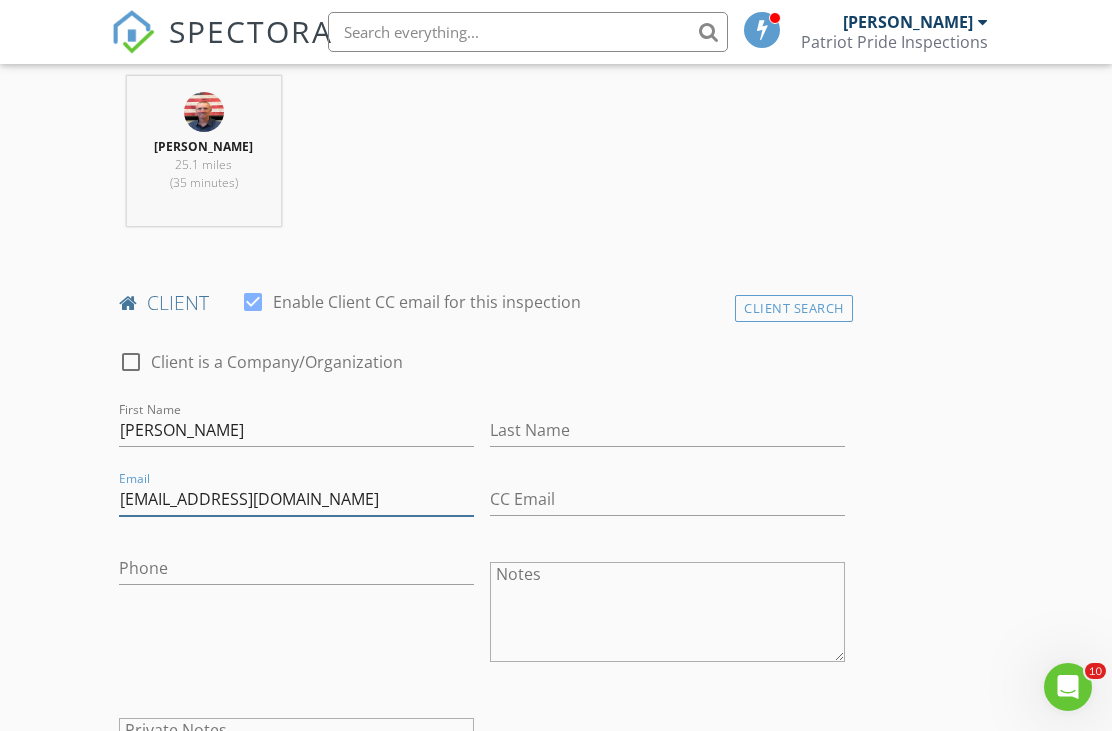 type on "[EMAIL_ADDRESS][DOMAIN_NAME]" 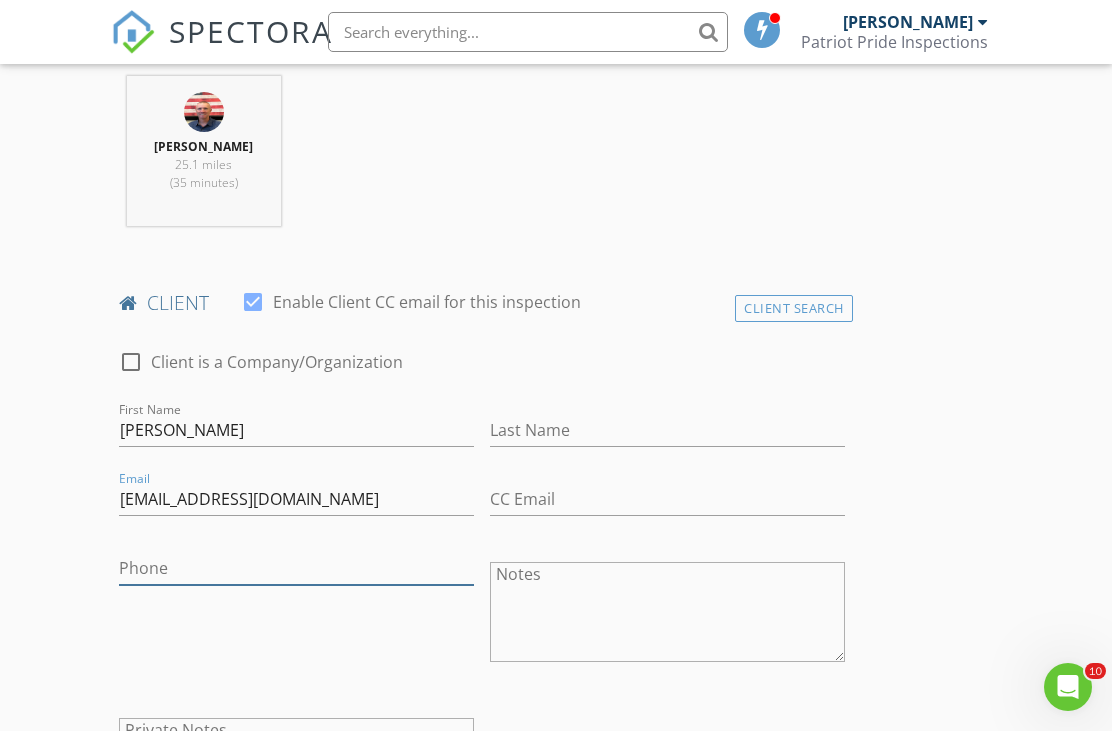 click on "Phone" at bounding box center (296, 568) 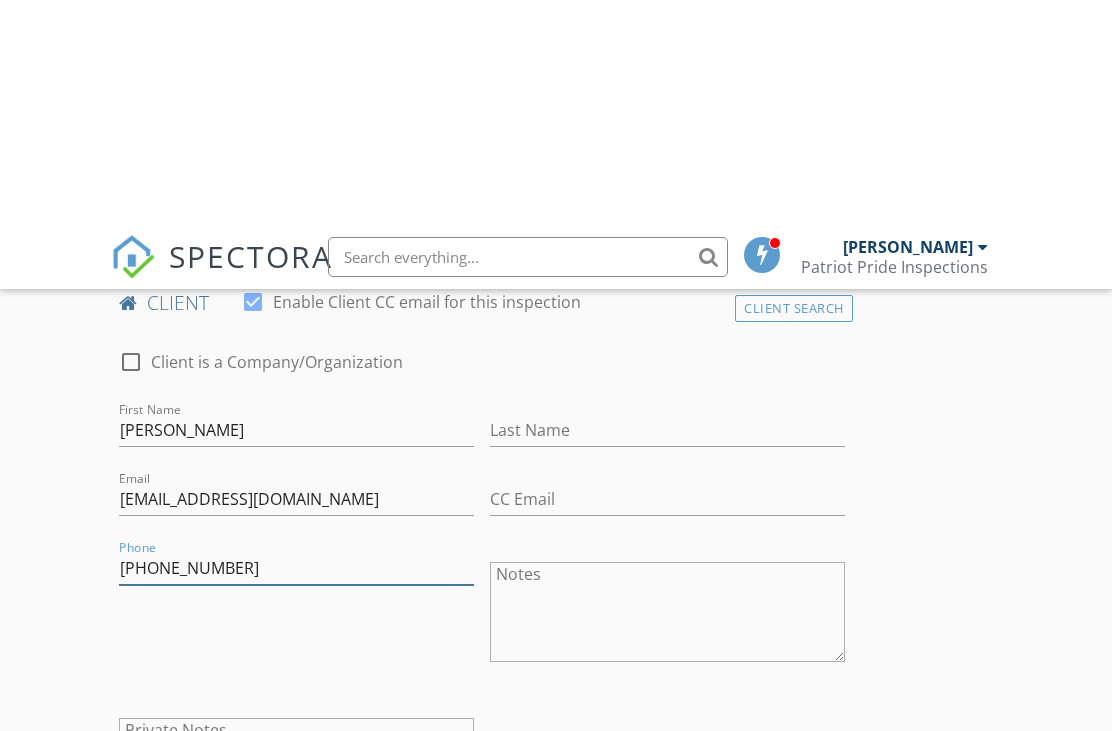 scroll, scrollTop: 1148, scrollLeft: 0, axis: vertical 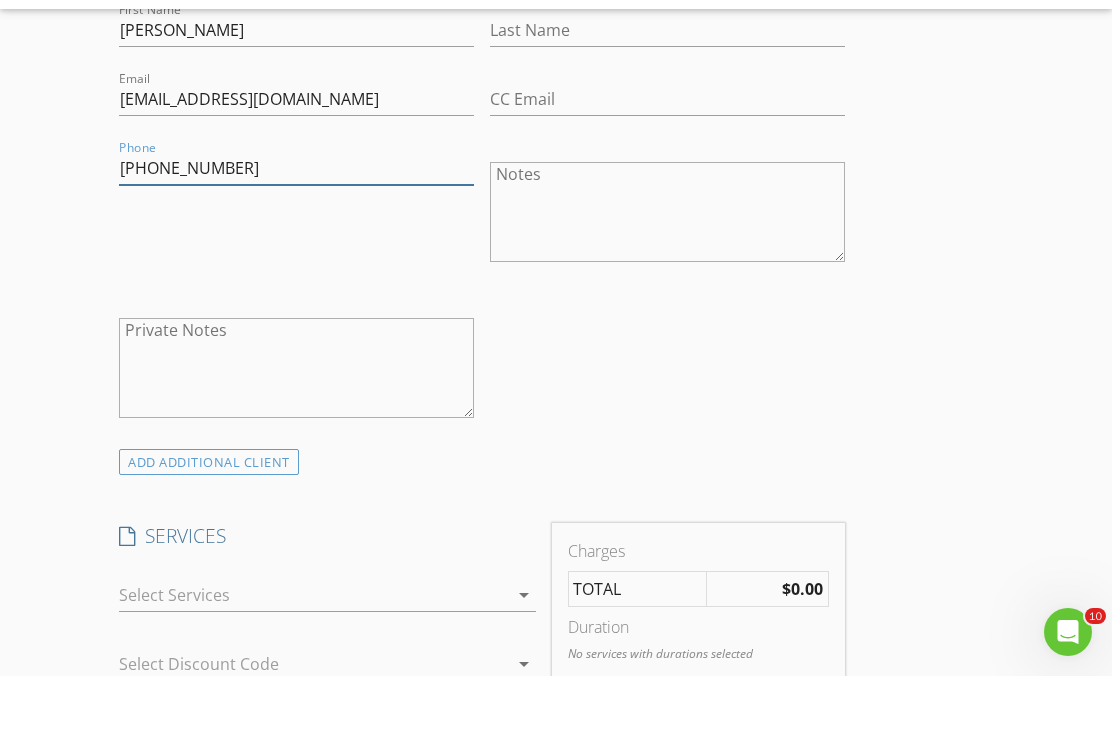 type on "[PHONE_NUMBER]" 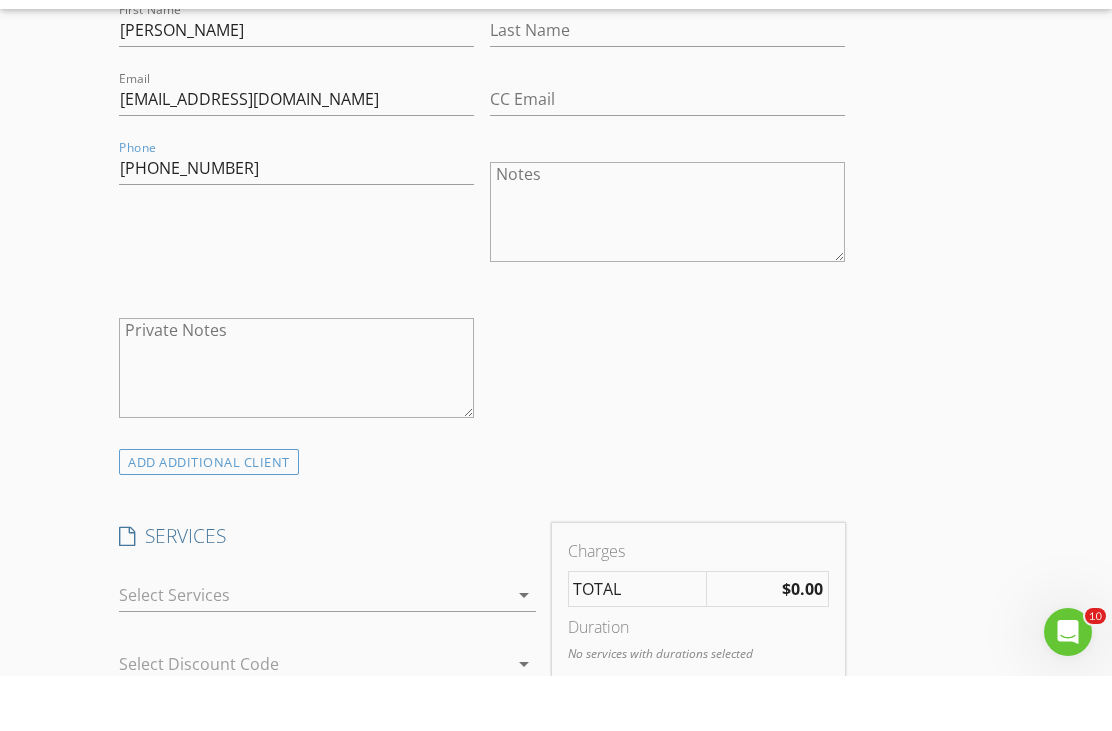 click at bounding box center (313, 650) 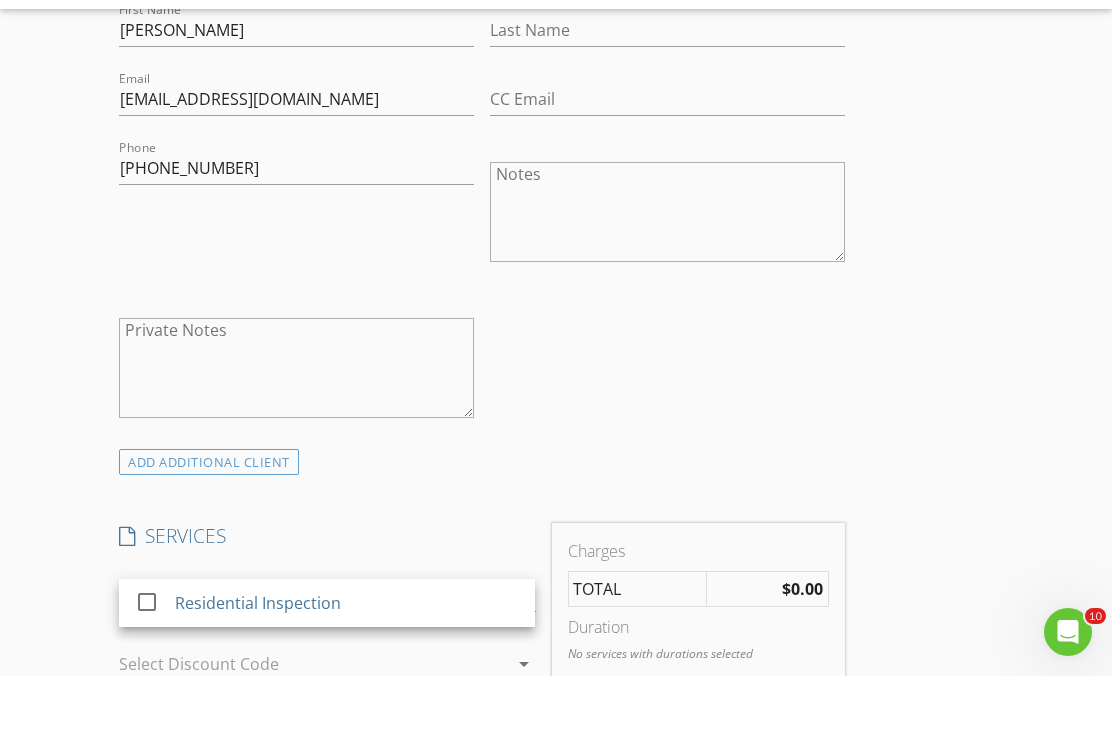 scroll, scrollTop: 1203, scrollLeft: 0, axis: vertical 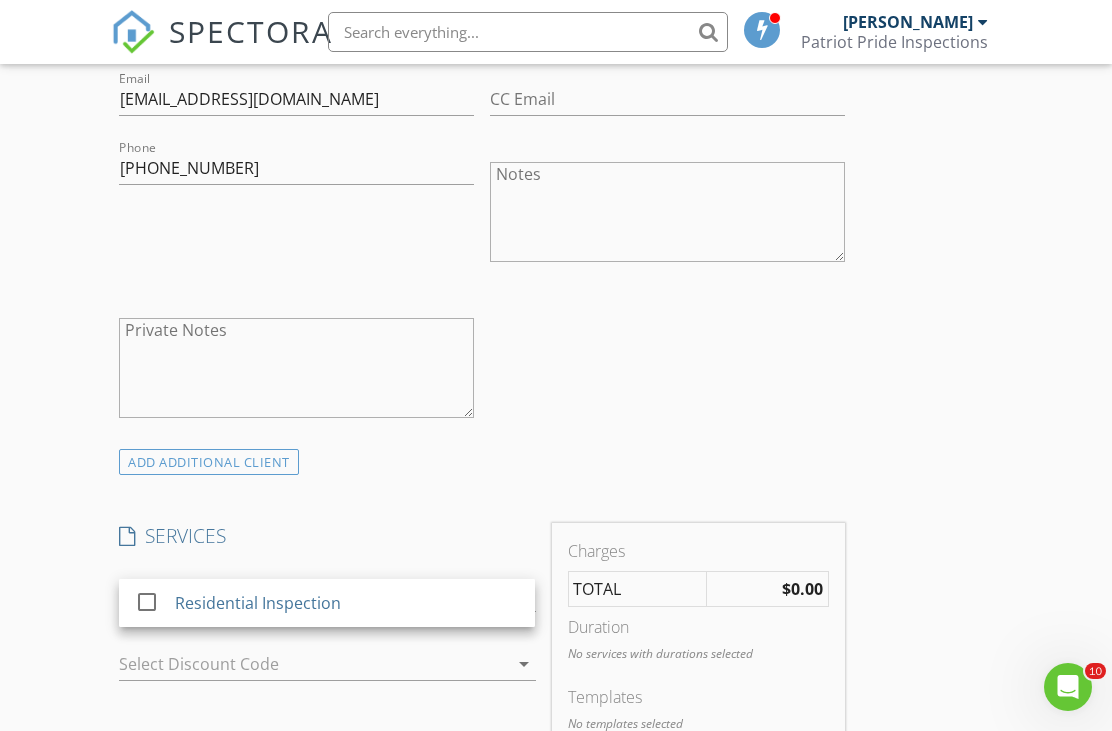 click on "New Inspection
Click here to use the New Order Form
INSPECTOR(S)
check_box   Bobby Burch   PRIMARY   Bobby Burch arrow_drop_down   check_box Bobby Burch specifically requested
Date/Time
07/16/2025 8:00 AM
Location
Address Search       Address 22001 FM 450 N   Unit   City Diana   State TX   Zip 75640   County Harrison     Square Feet 840   Year Built 1980   Foundation arrow_drop_down     Bobby Burch     25.1 miles     (35 minutes)
client
check_box Enable Client CC email for this inspection   Client Search     check_box_outline_blank Client is a Company/Organization     First Name Scottie   Last Name   Email sroyal791@gmail.com   CC Email   Phone 469-236-4350           Notes   Private Notes
ADD ADDITIONAL client
SERVICES
check_box_outline_blank" at bounding box center (556, 655) 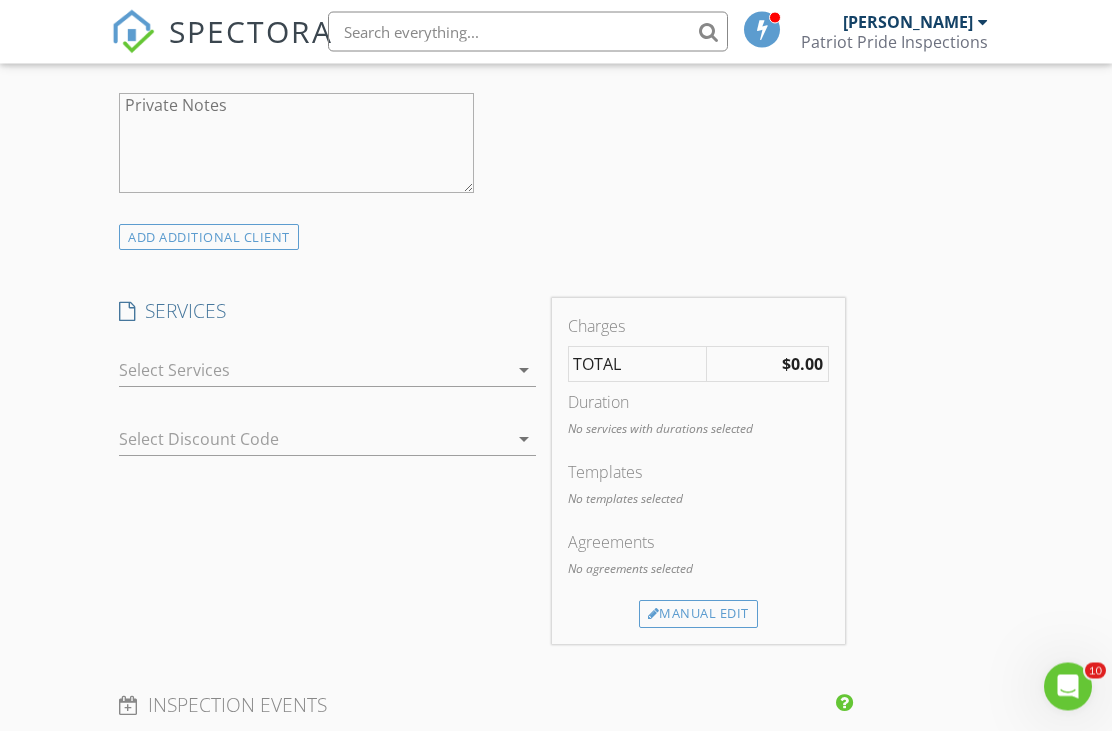 click on "Manual Edit" at bounding box center (698, 615) 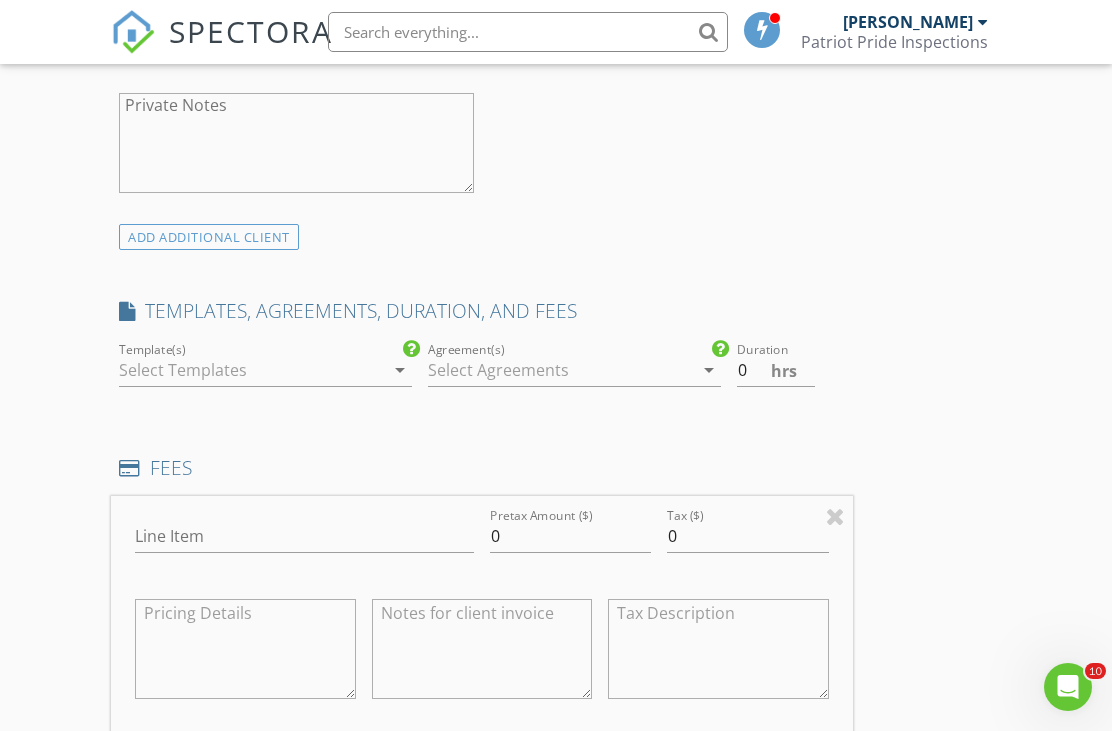 click at bounding box center [251, 370] 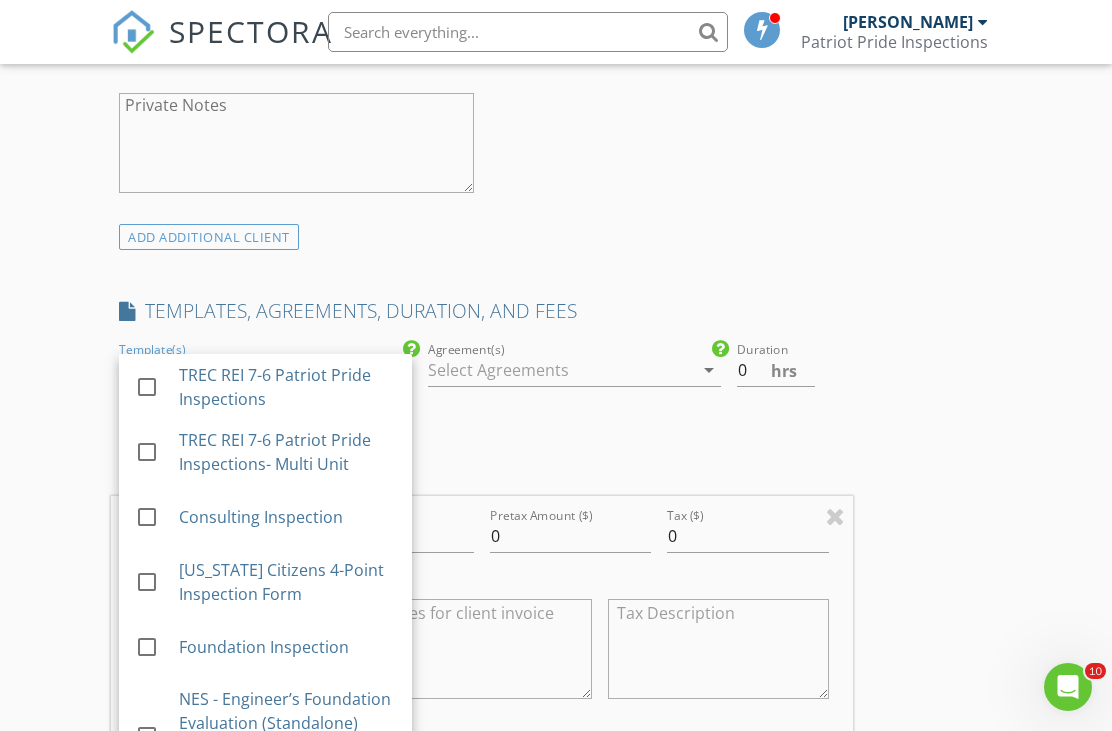 click on "INSPECTOR(S)
check_box   Bobby Burch   PRIMARY   Bobby Burch arrow_drop_down   check_box Bobby Burch specifically requested
Date/Time
07/16/2025 8:00 AM
Location
Address Search       Address 22001 FM 450 N   Unit   City Diana   State TX   Zip 75640   County Harrison     Square Feet 840   Year Built 1980   Foundation arrow_drop_down     Bobby Burch     25.1 miles     (35 minutes)
client
check_box Enable Client CC email for this inspection   Client Search     check_box_outline_blank Client is a Company/Organization     First Name Scottie   Last Name   Email sroyal791@gmail.com   CC Email   Phone 469-236-4350           Notes   Private Notes
ADD ADDITIONAL client
SERVICES
check_box_outline_blank   Residential Inspection   arrow_drop_down     Select Discount Code arrow_drop_down" at bounding box center [556, 573] 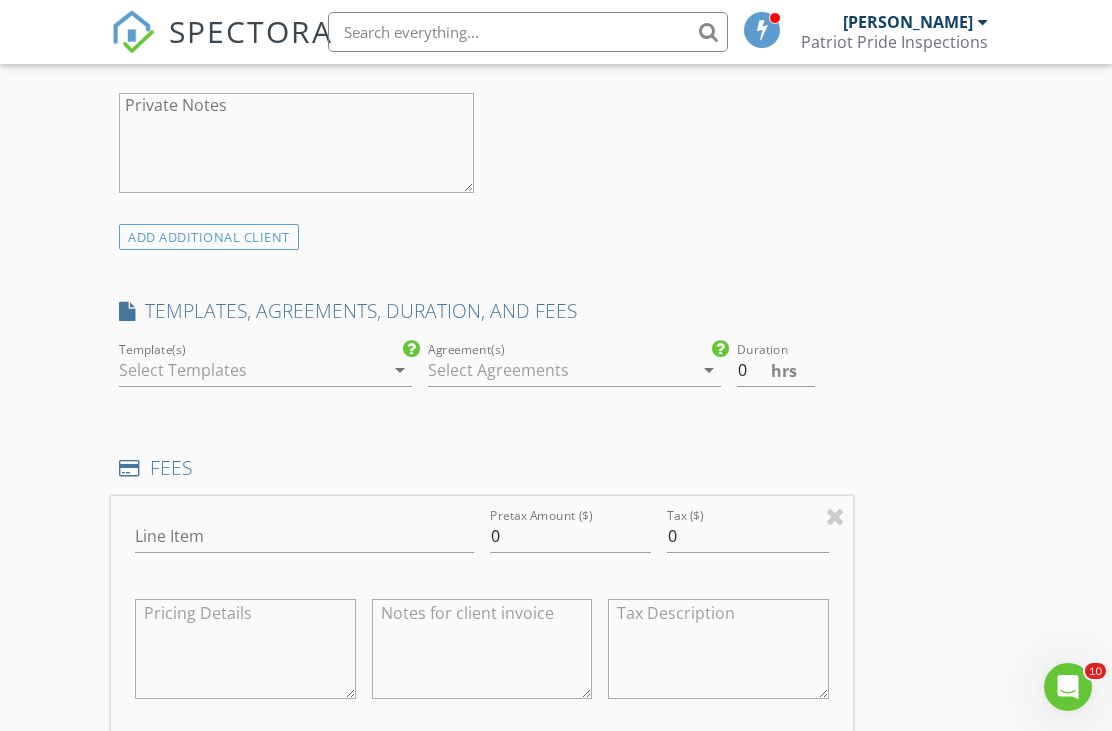 click at bounding box center [251, 370] 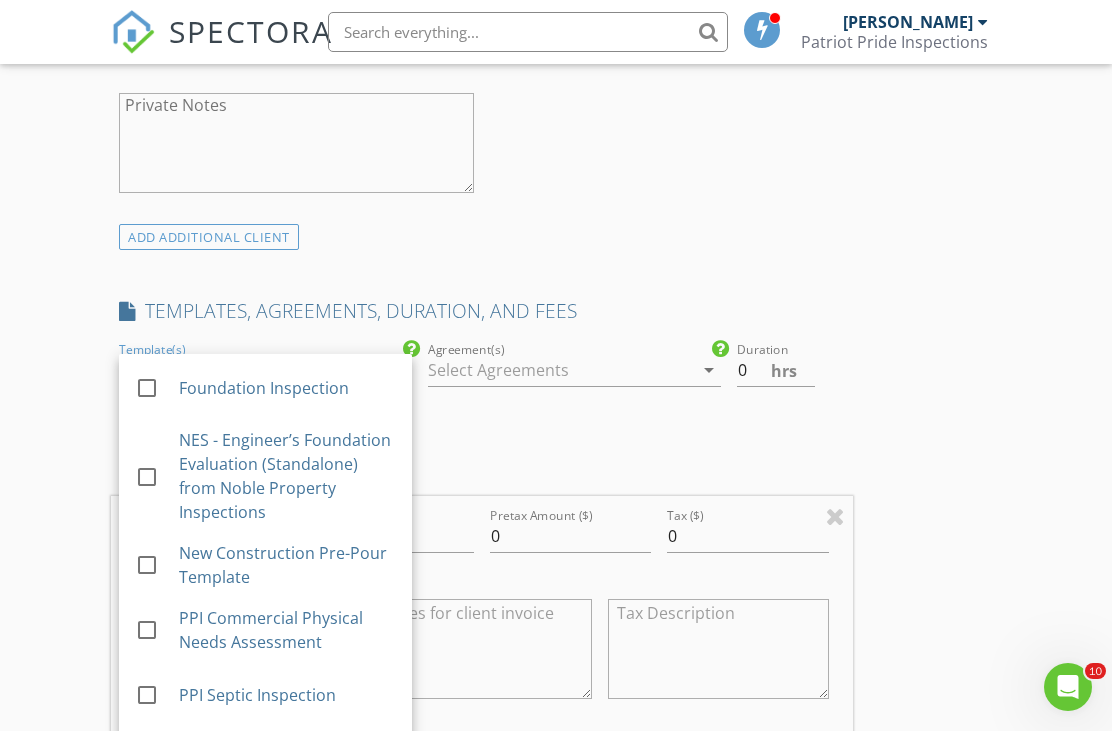 scroll, scrollTop: 249, scrollLeft: 0, axis: vertical 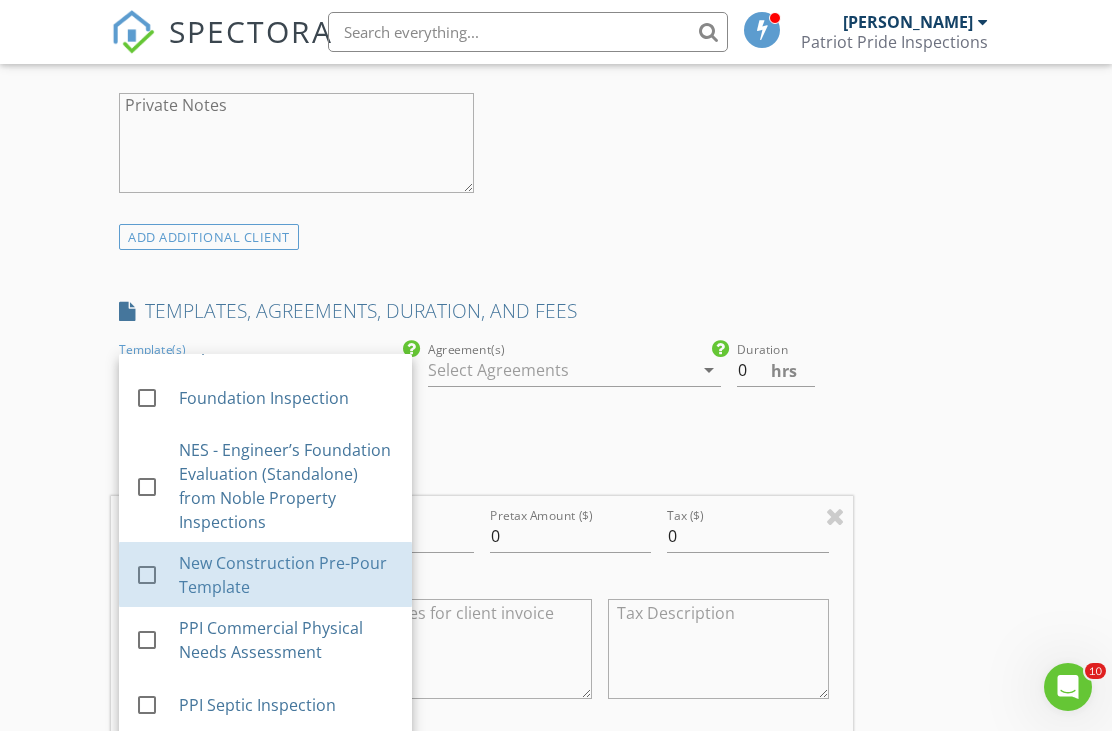 click on "New Construction Pre-Pour Template" at bounding box center (288, 575) 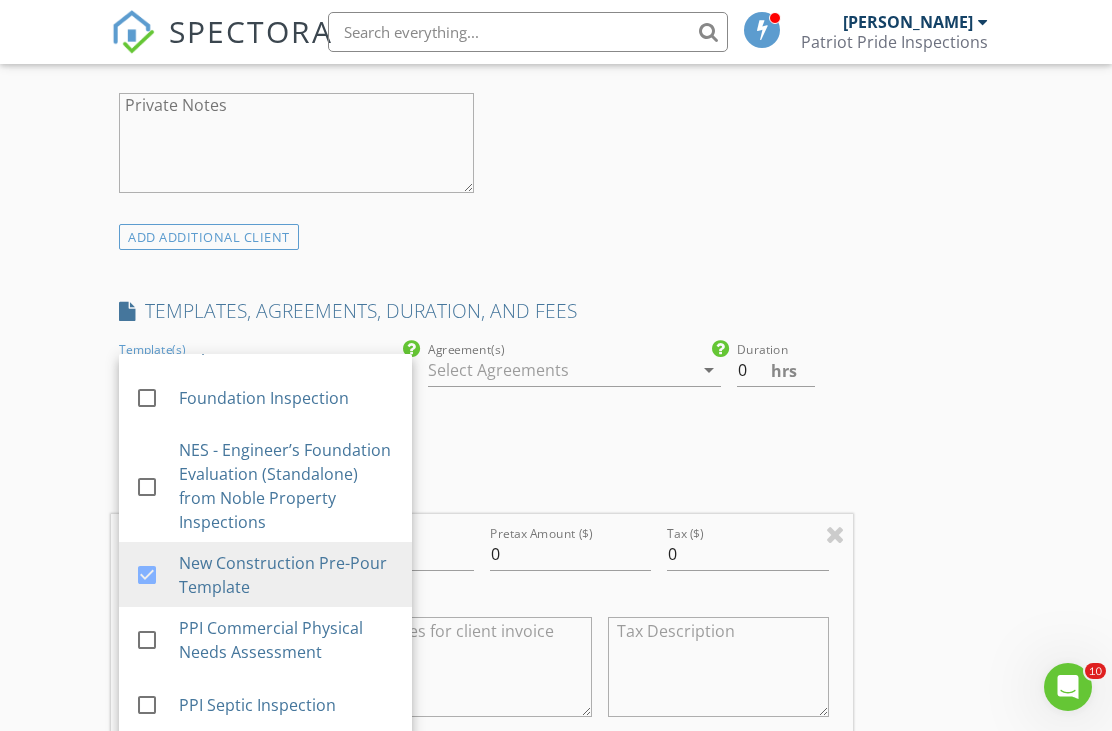 click on "INSPECTOR(S)
check_box   Bobby Burch   PRIMARY   Bobby Burch arrow_drop_down   check_box Bobby Burch specifically requested
Date/Time
07/16/2025 8:00 AM
Location
Address Search       Address 22001 FM 450 N   Unit   City Diana   State TX   Zip 75640   County Harrison     Square Feet 840   Year Built 1980   Foundation arrow_drop_down     Bobby Burch     25.1 miles     (35 minutes)
client
check_box Enable Client CC email for this inspection   Client Search     check_box_outline_blank Client is a Company/Organization     First Name Scottie   Last Name   Email sroyal791@gmail.com   CC Email   Phone 469-236-4350           Notes   Private Notes
ADD ADDITIONAL client
SERVICES
check_box_outline_blank   Residential Inspection   arrow_drop_down     Select Discount Code arrow_drop_down" at bounding box center [556, 582] 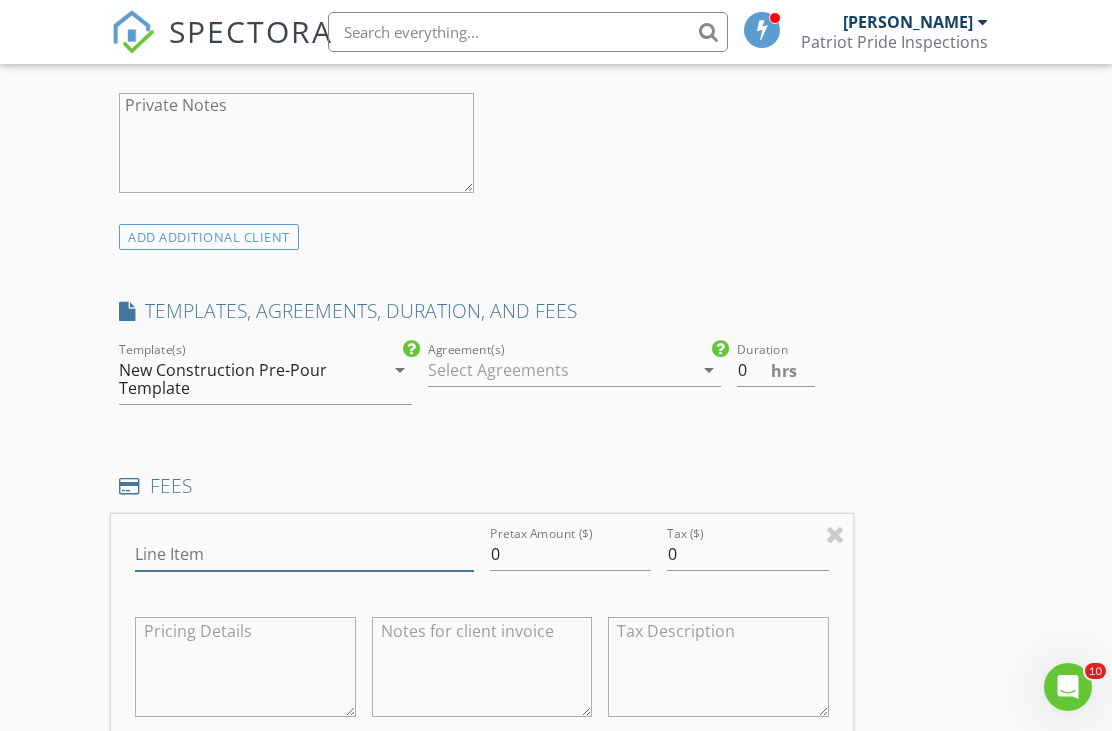 click on "Line Item" at bounding box center [304, 554] 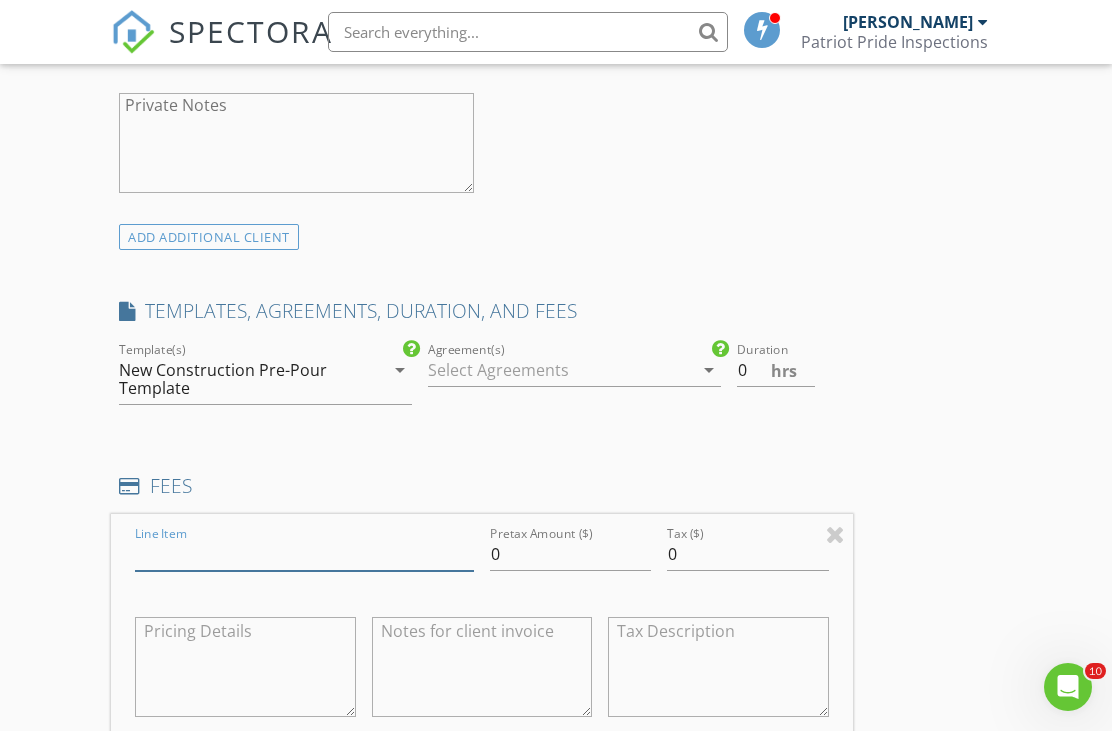 scroll, scrollTop: 1427, scrollLeft: 0, axis: vertical 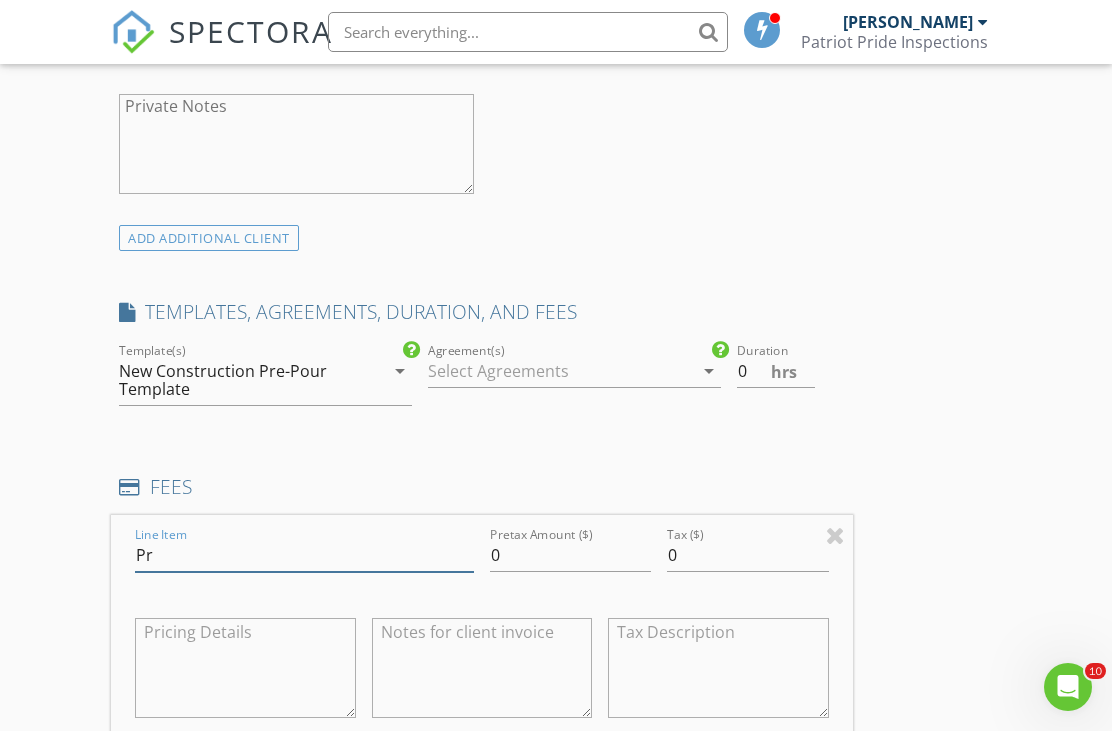 type on "P" 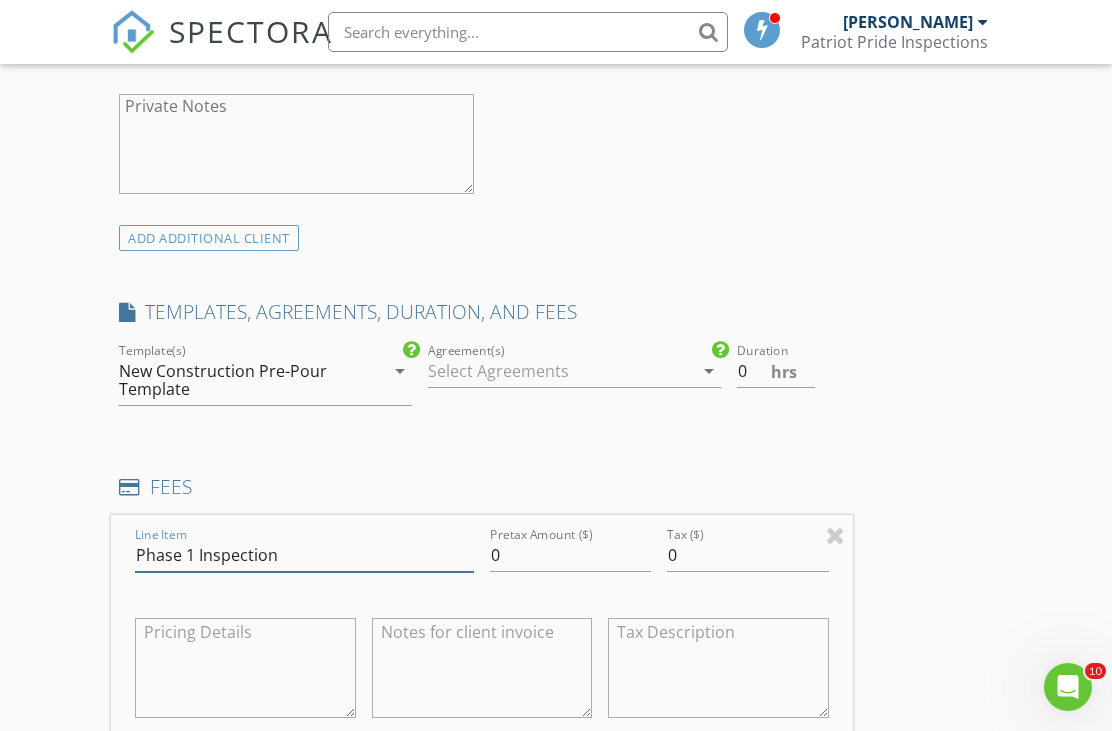 type on "Phase 1 Inspection" 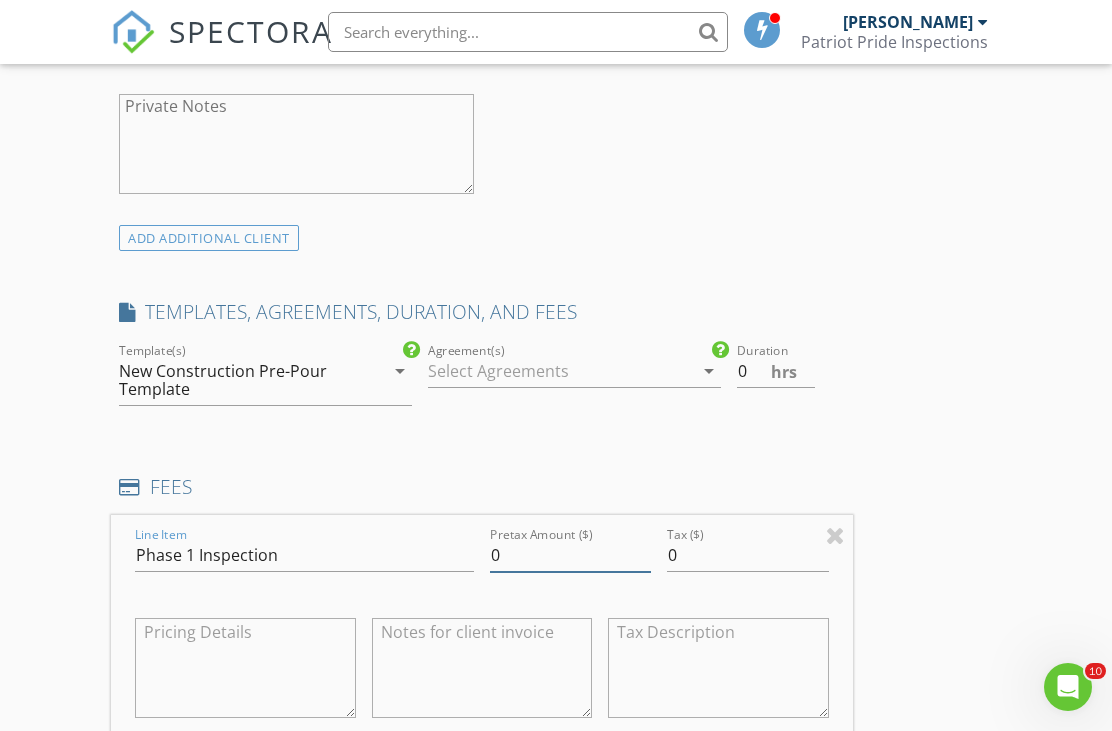click on "0" at bounding box center (570, 555) 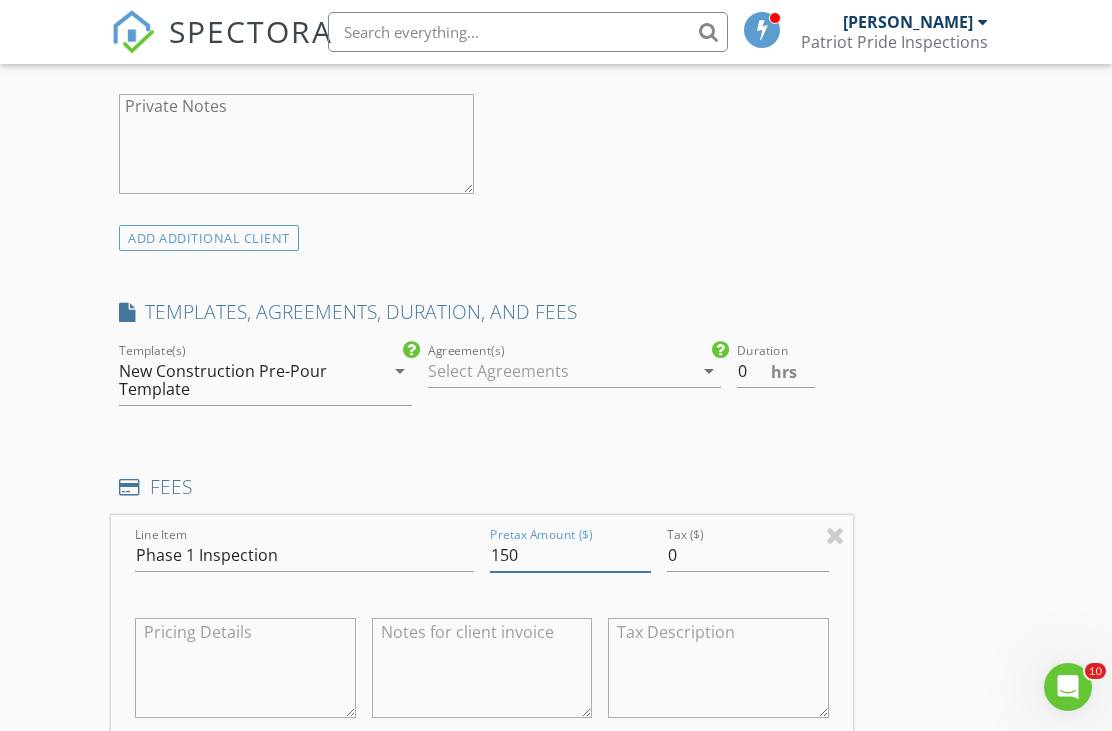type on "150" 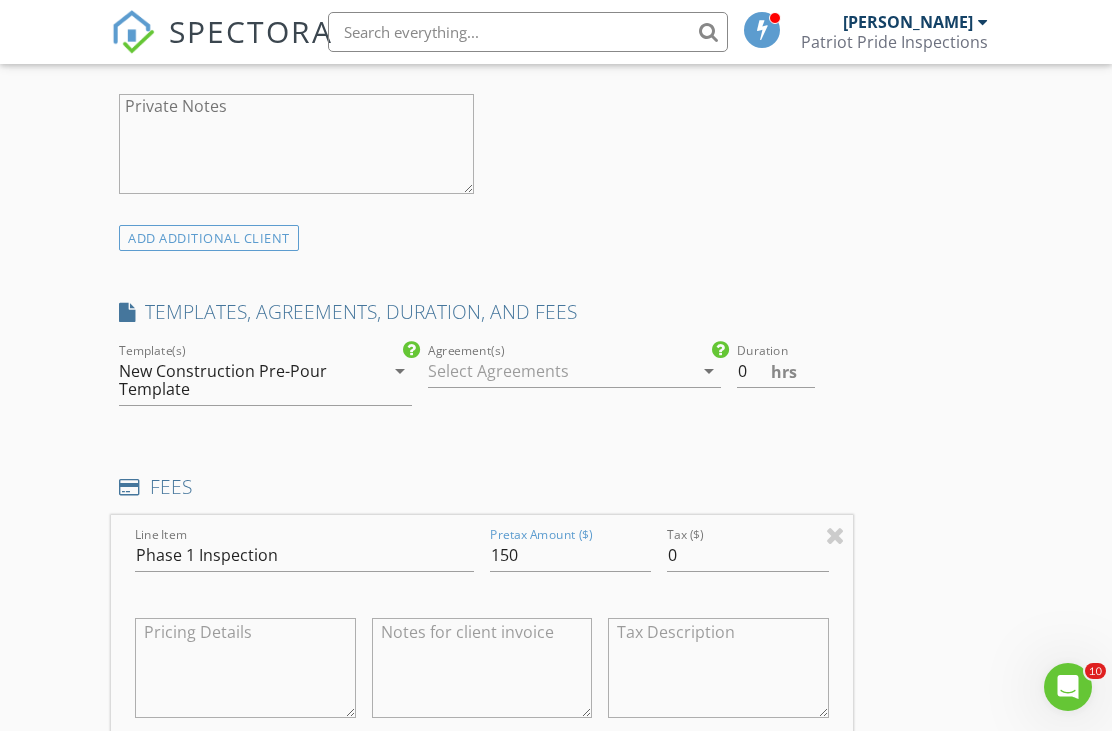 click on "INSPECTOR(S)
check_box   Bobby Burch   PRIMARY   Bobby Burch arrow_drop_down   check_box Bobby Burch specifically requested
Date/Time
07/16/2025 8:00 AM
Location
Address Search       Address 22001 FM 450 N   Unit   City Diana   State TX   Zip 75640   County Harrison     Square Feet 840   Year Built 1980   Foundation arrow_drop_down     Bobby Burch     25.1 miles     (35 minutes)
client
check_box Enable Client CC email for this inspection   Client Search     check_box_outline_blank Client is a Company/Organization     First Name Scottie   Last Name   Email sroyal791@gmail.com   CC Email   Phone 469-236-4350           Notes   Private Notes
ADD ADDITIONAL client
SERVICES
check_box_outline_blank   Residential Inspection   arrow_drop_down     Select Discount Code arrow_drop_down" at bounding box center (556, 583) 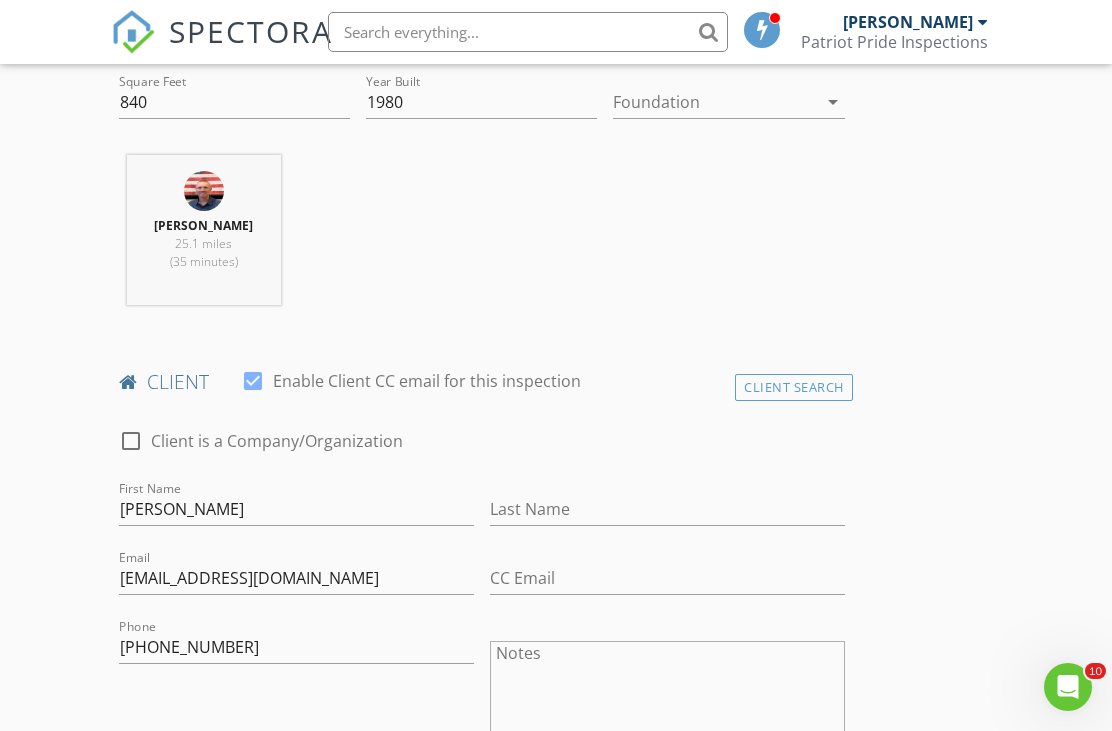 scroll, scrollTop: 945, scrollLeft: 0, axis: vertical 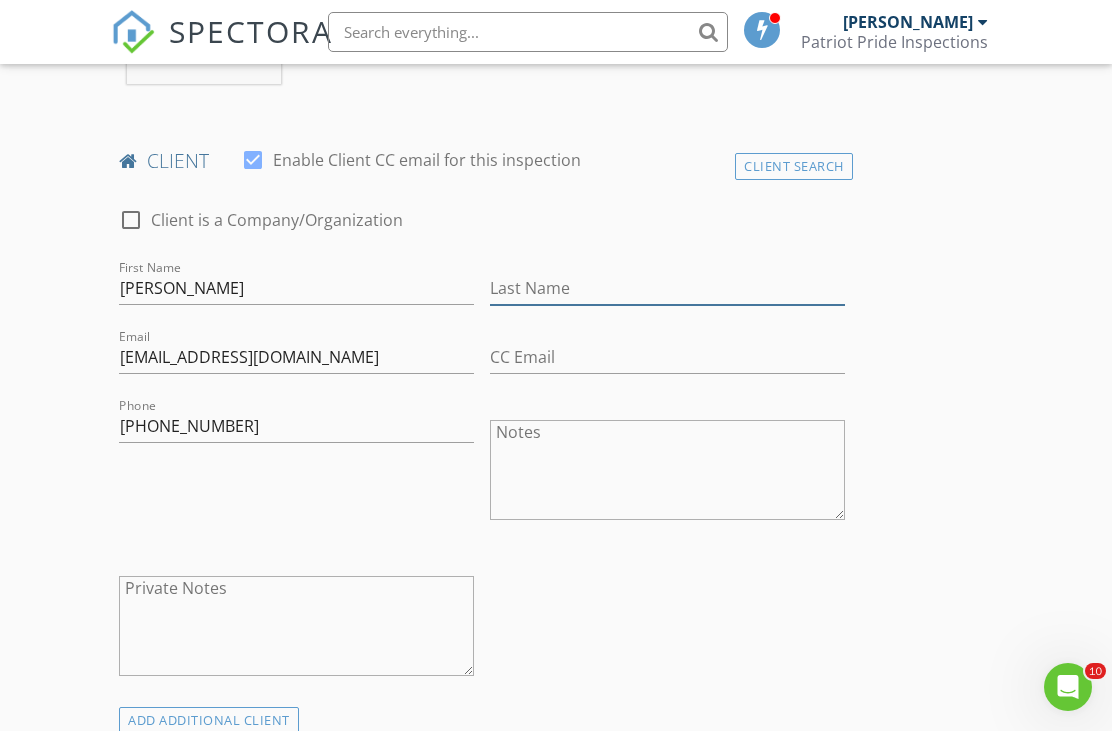 click on "Last Name" at bounding box center [667, 288] 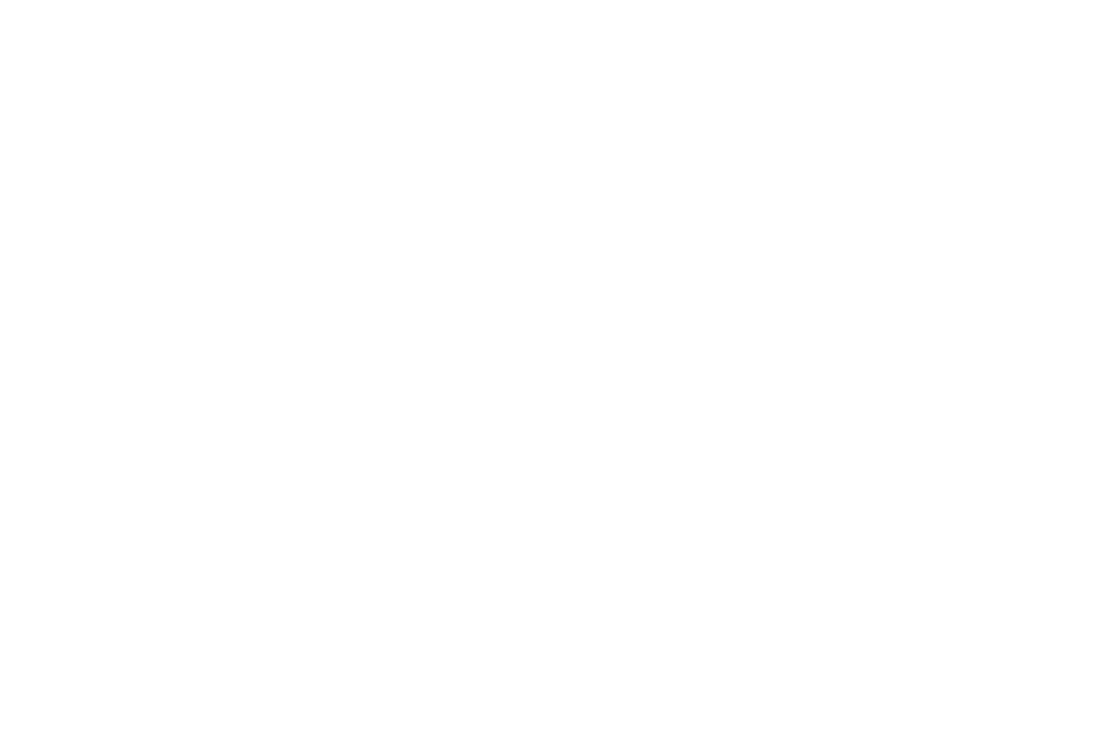 scroll, scrollTop: 0, scrollLeft: 0, axis: both 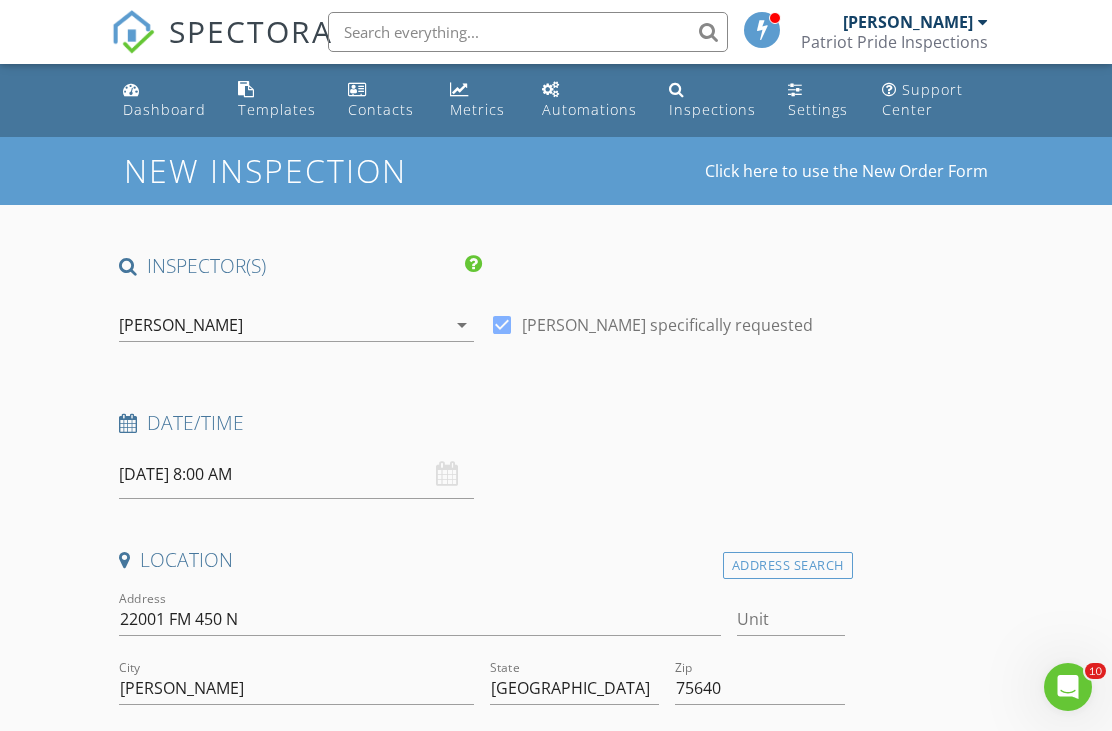 type on "Royal" 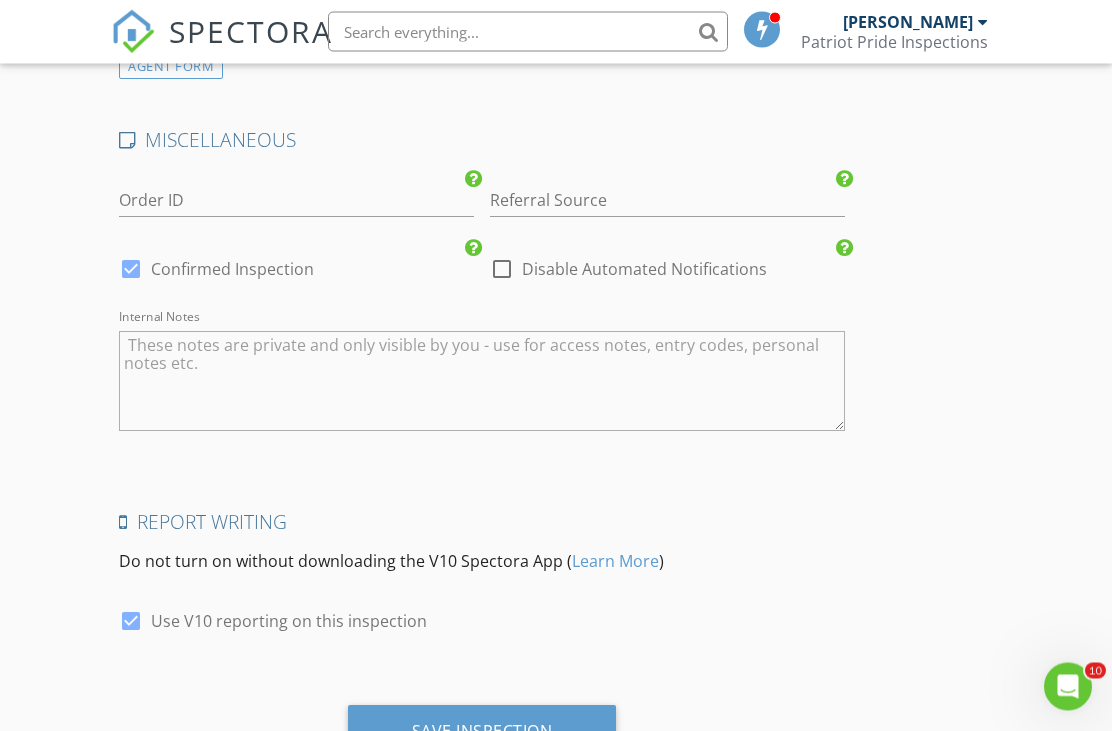 scroll, scrollTop: 3009, scrollLeft: 0, axis: vertical 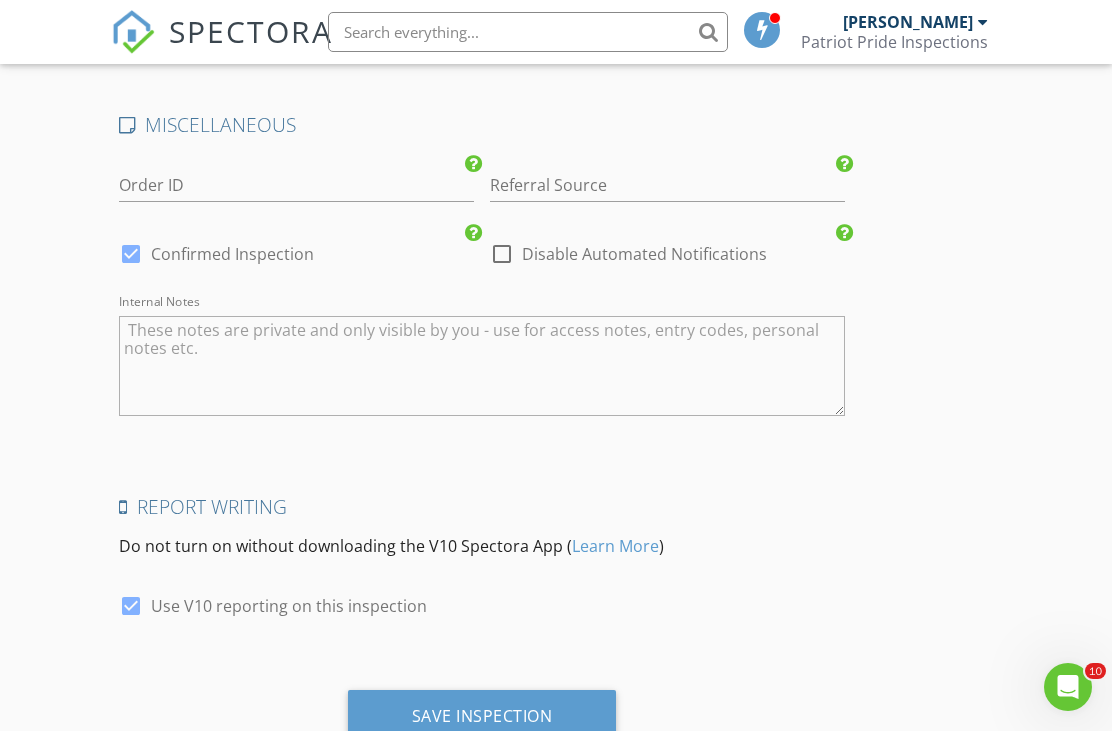 click on "Save Inspection" at bounding box center [482, 716] 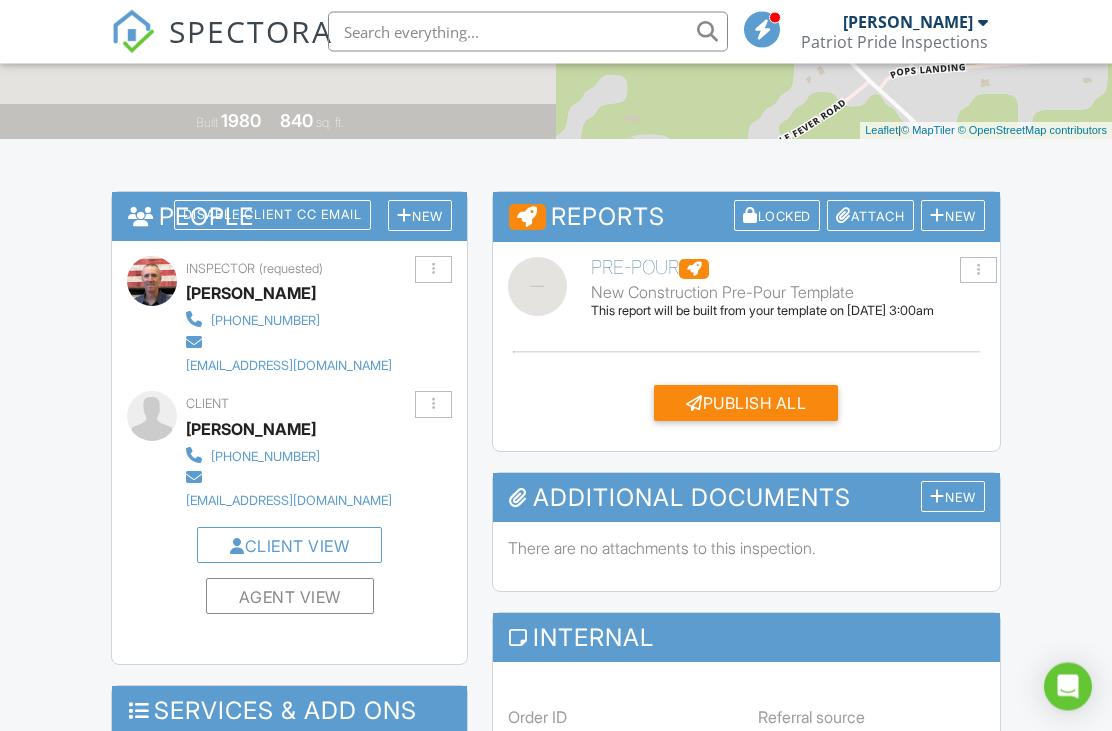 scroll, scrollTop: 410, scrollLeft: 0, axis: vertical 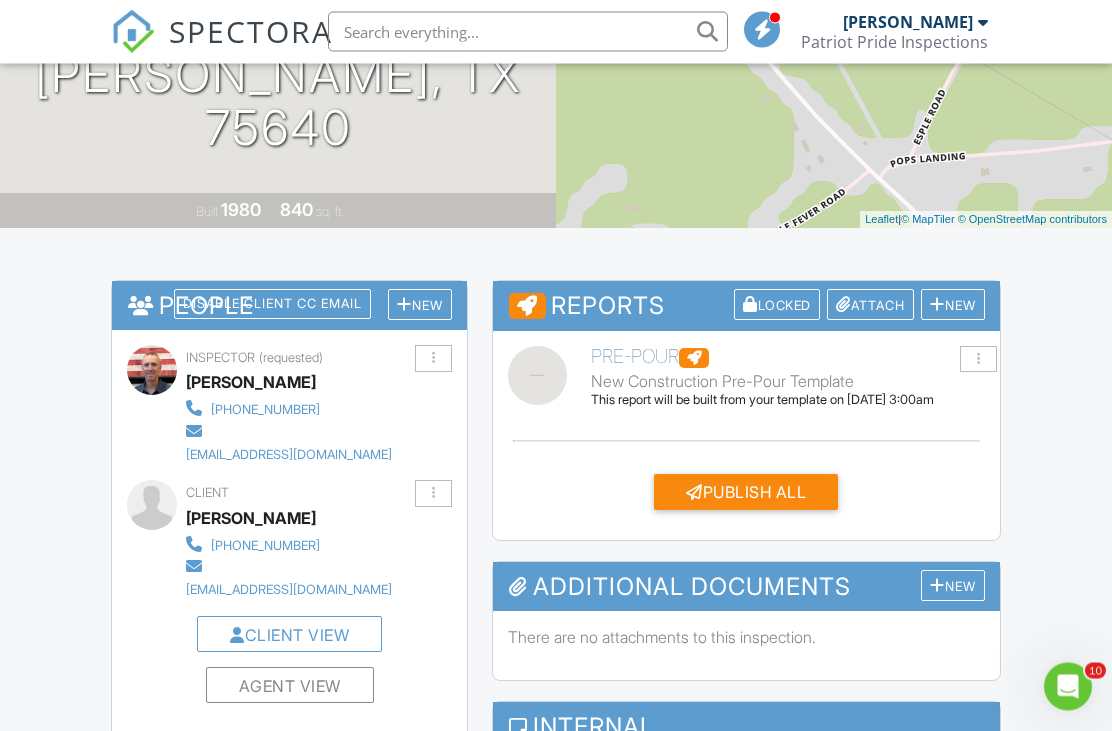 click at bounding box center (433, 494) 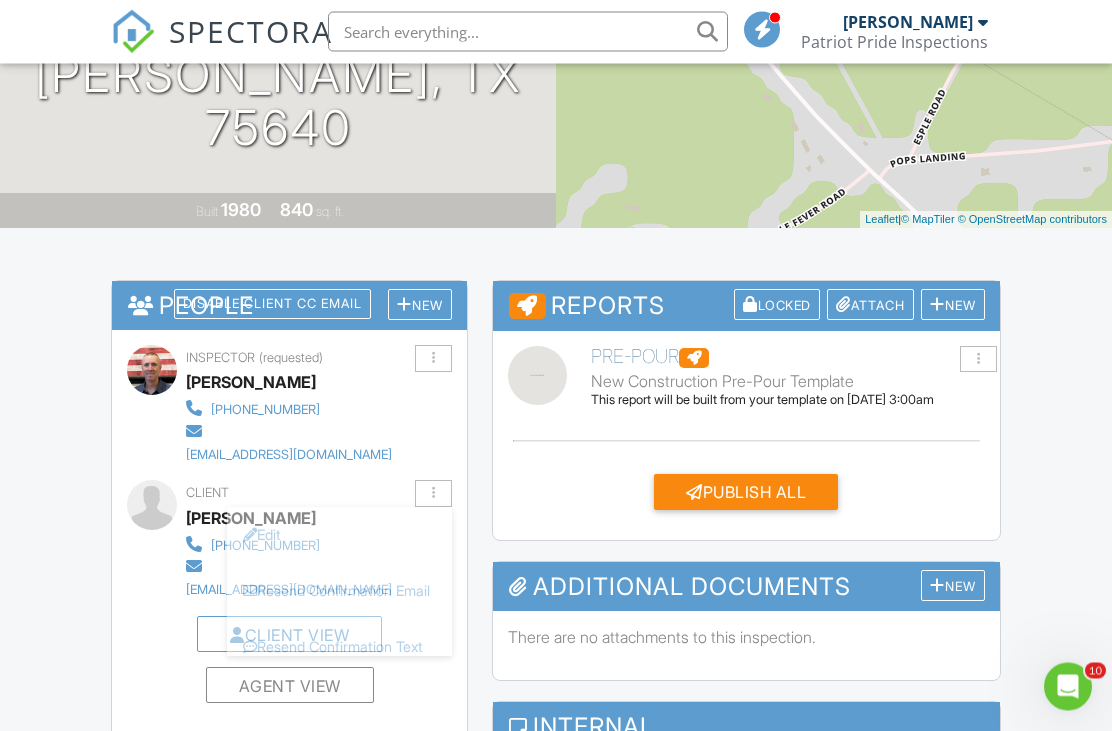 scroll, scrollTop: 327, scrollLeft: 0, axis: vertical 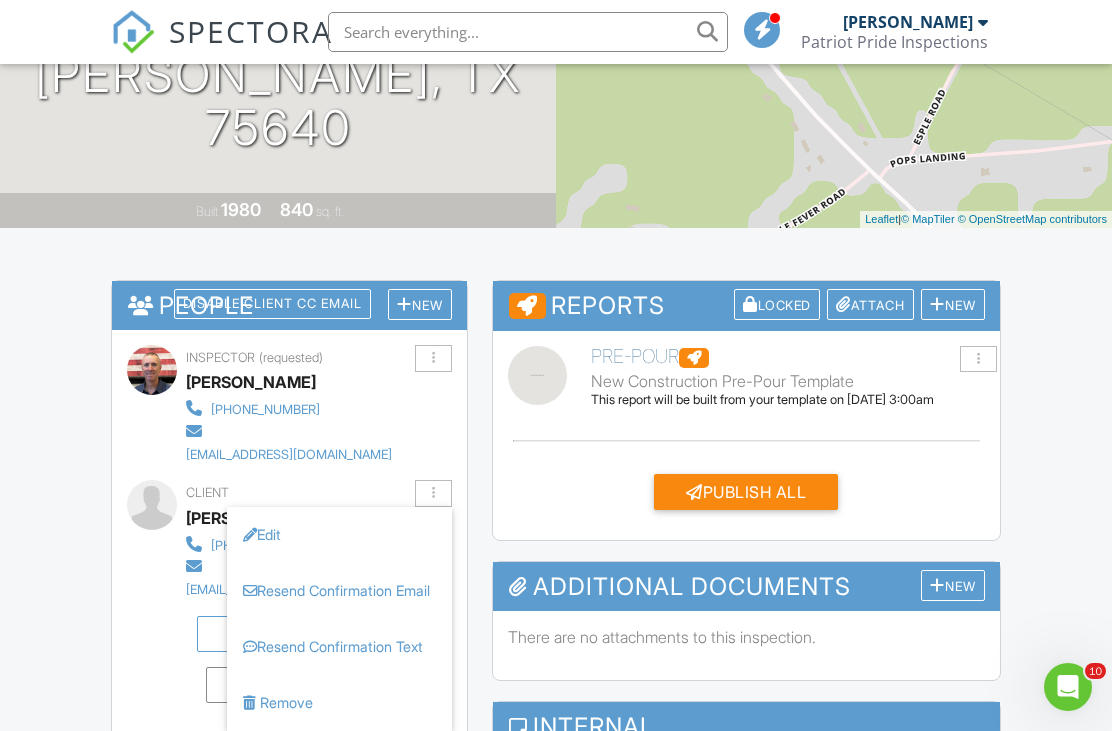 click on "Resend Confirmation Email" at bounding box center [339, 591] 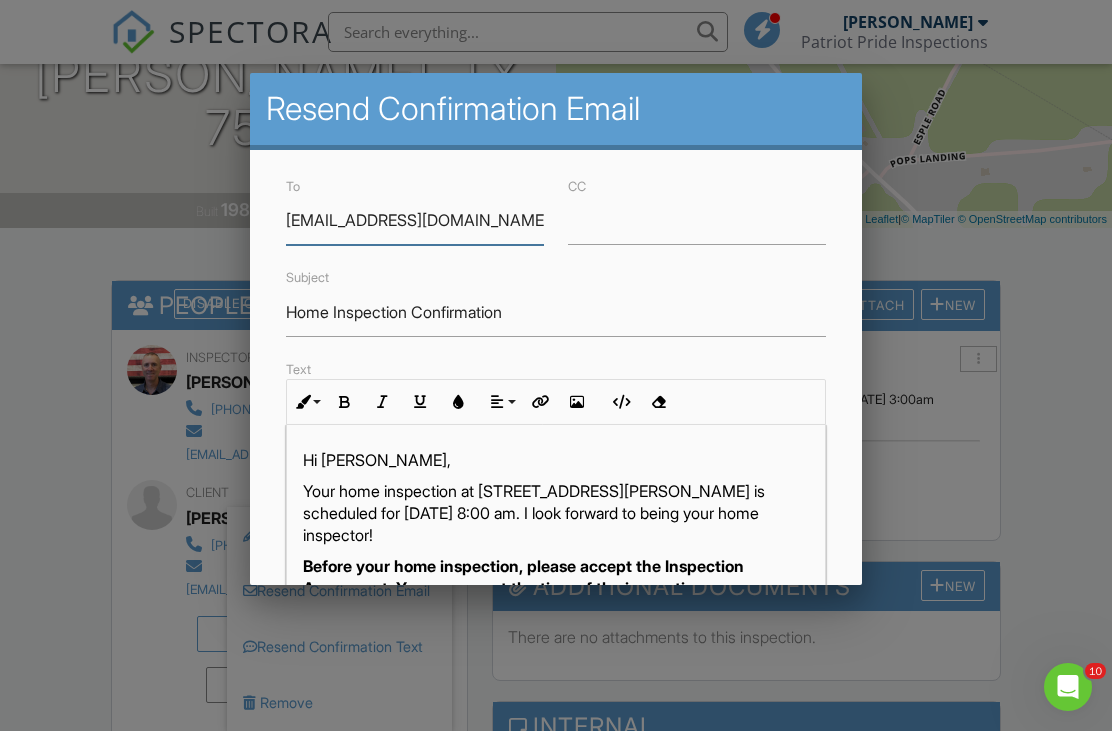 scroll, scrollTop: 326, scrollLeft: 0, axis: vertical 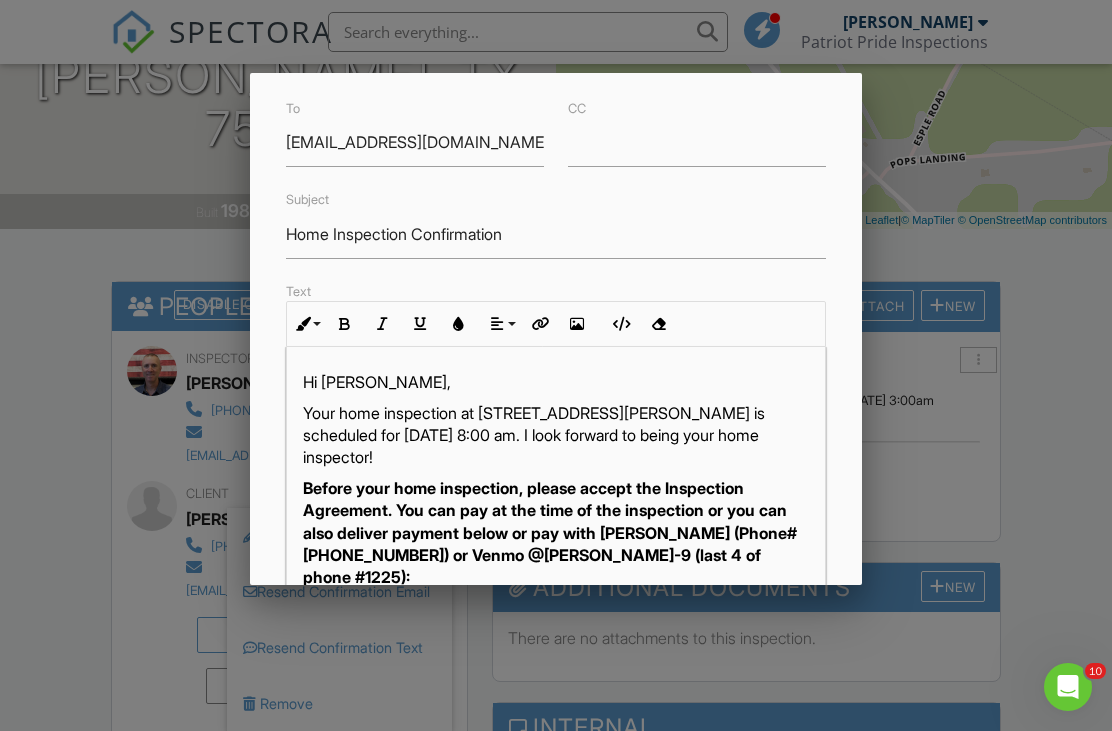 click on "Your home inspection at [STREET_ADDRESS][PERSON_NAME] is scheduled for [DATE] 8:00 am. I look forward to being your home inspector!" at bounding box center (556, 435) 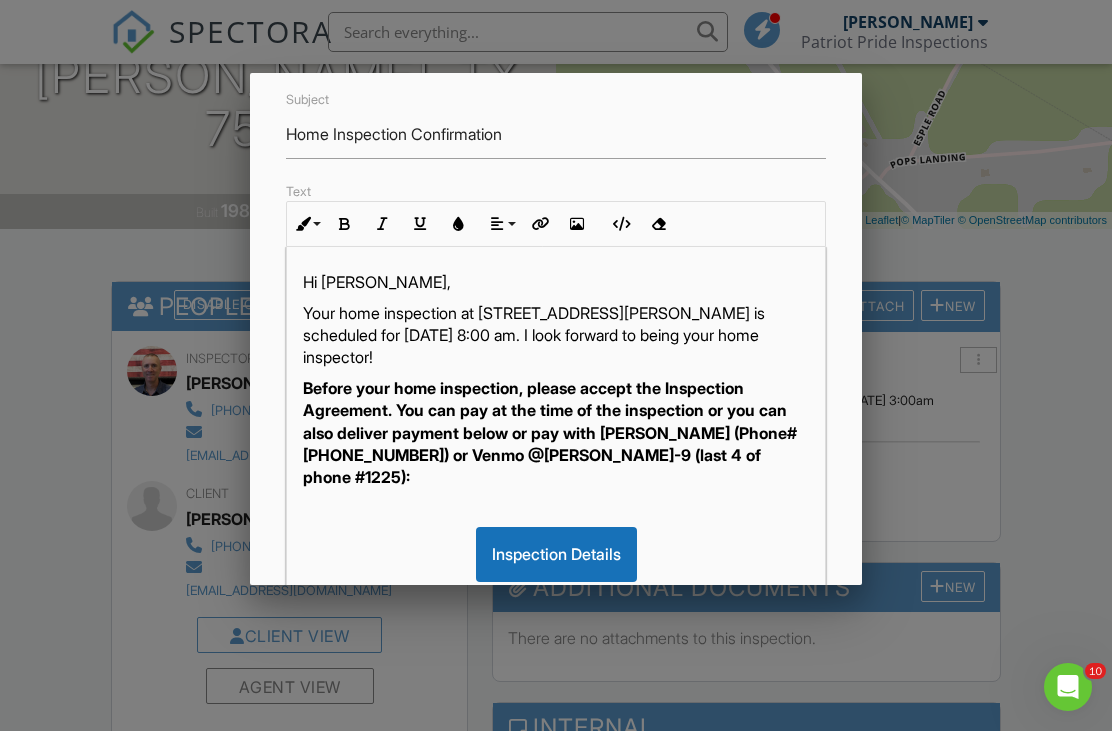 scroll, scrollTop: 177, scrollLeft: 0, axis: vertical 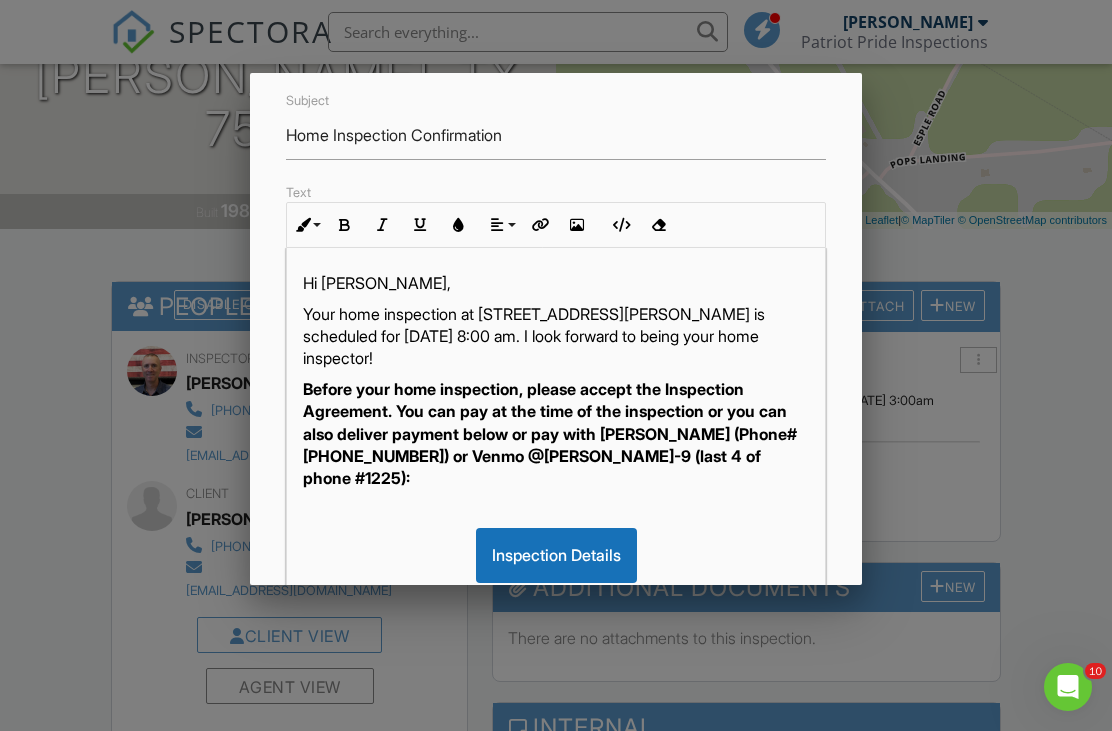 click at bounding box center [556, 357] 